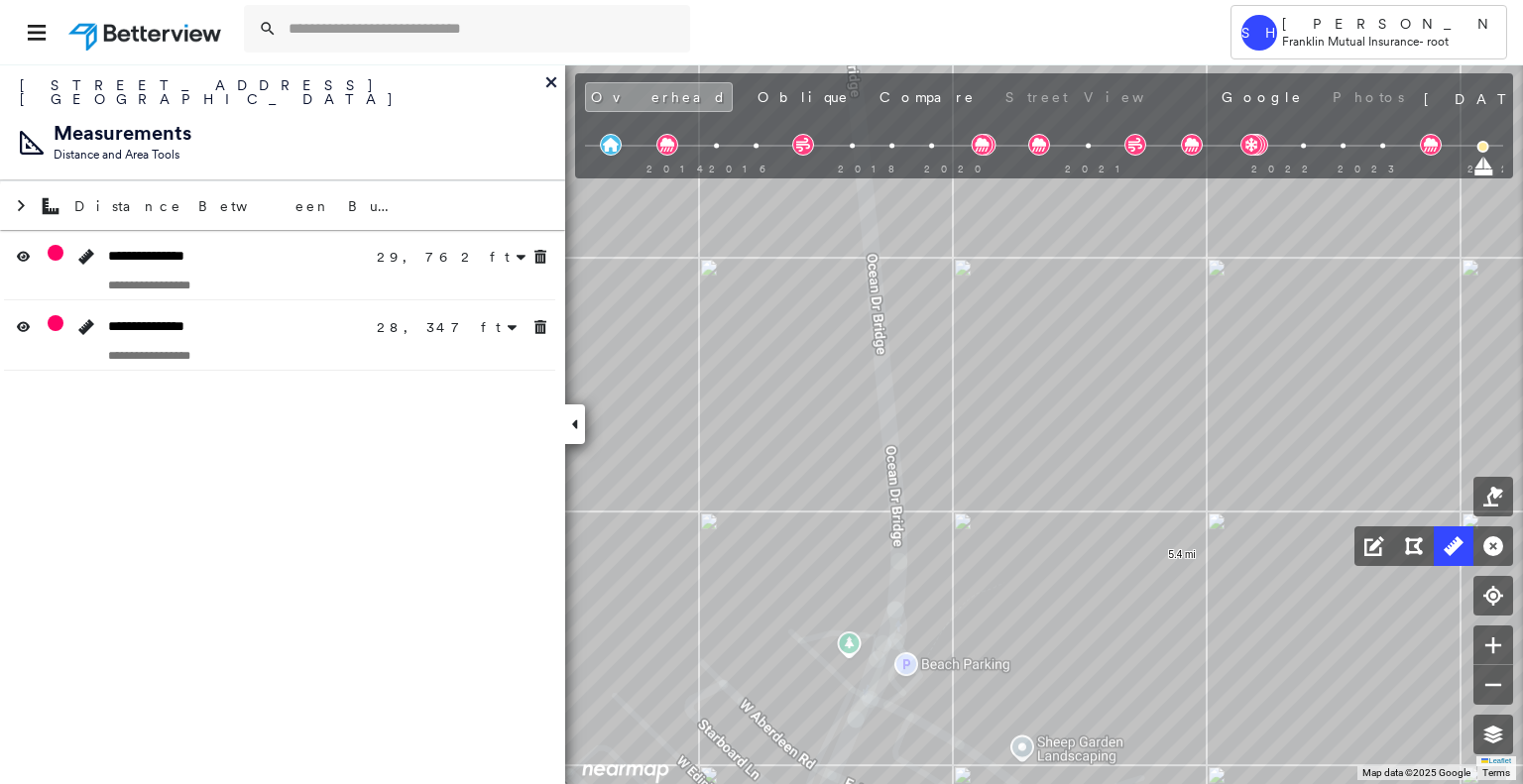click at bounding box center [483, 29] 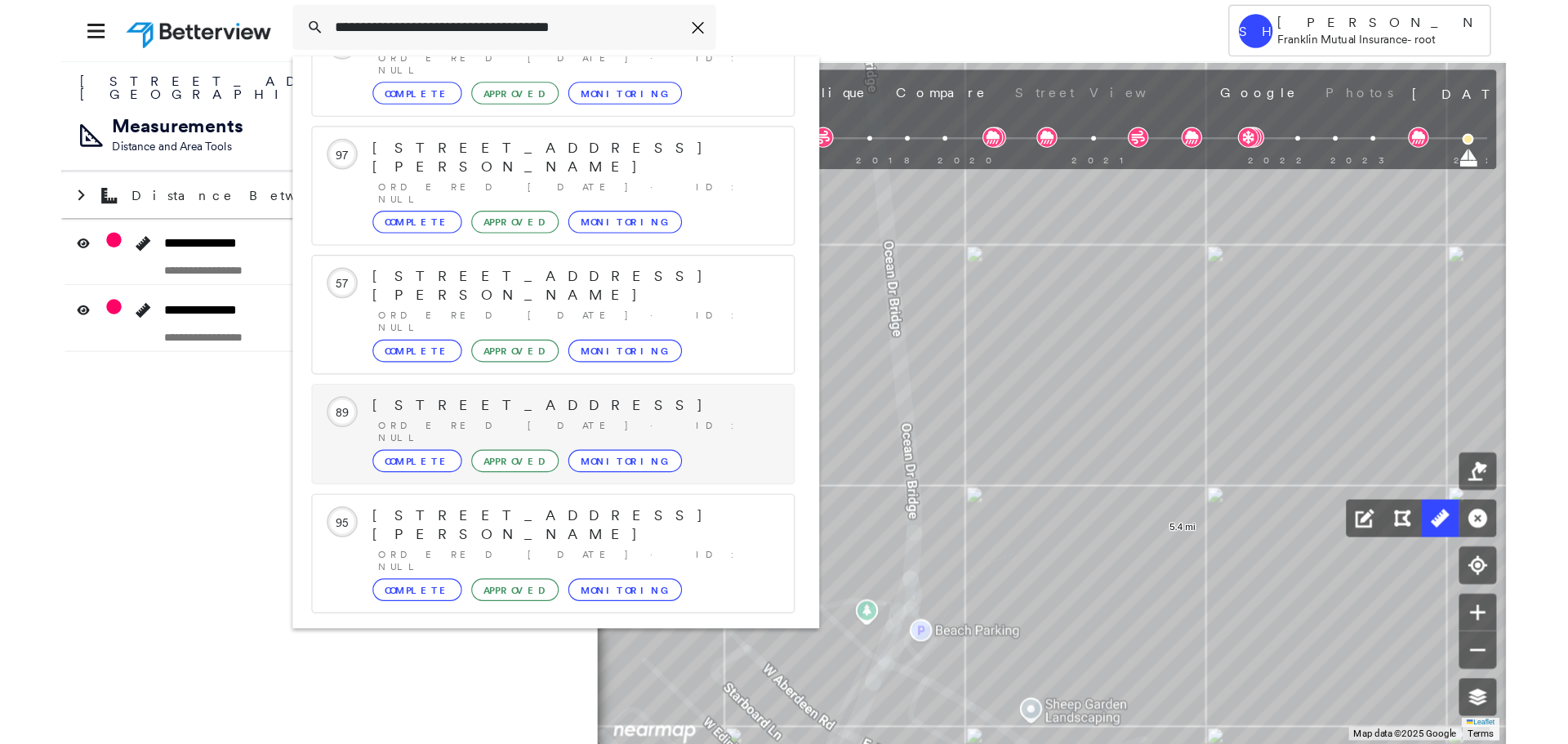 scroll, scrollTop: 170, scrollLeft: 0, axis: vertical 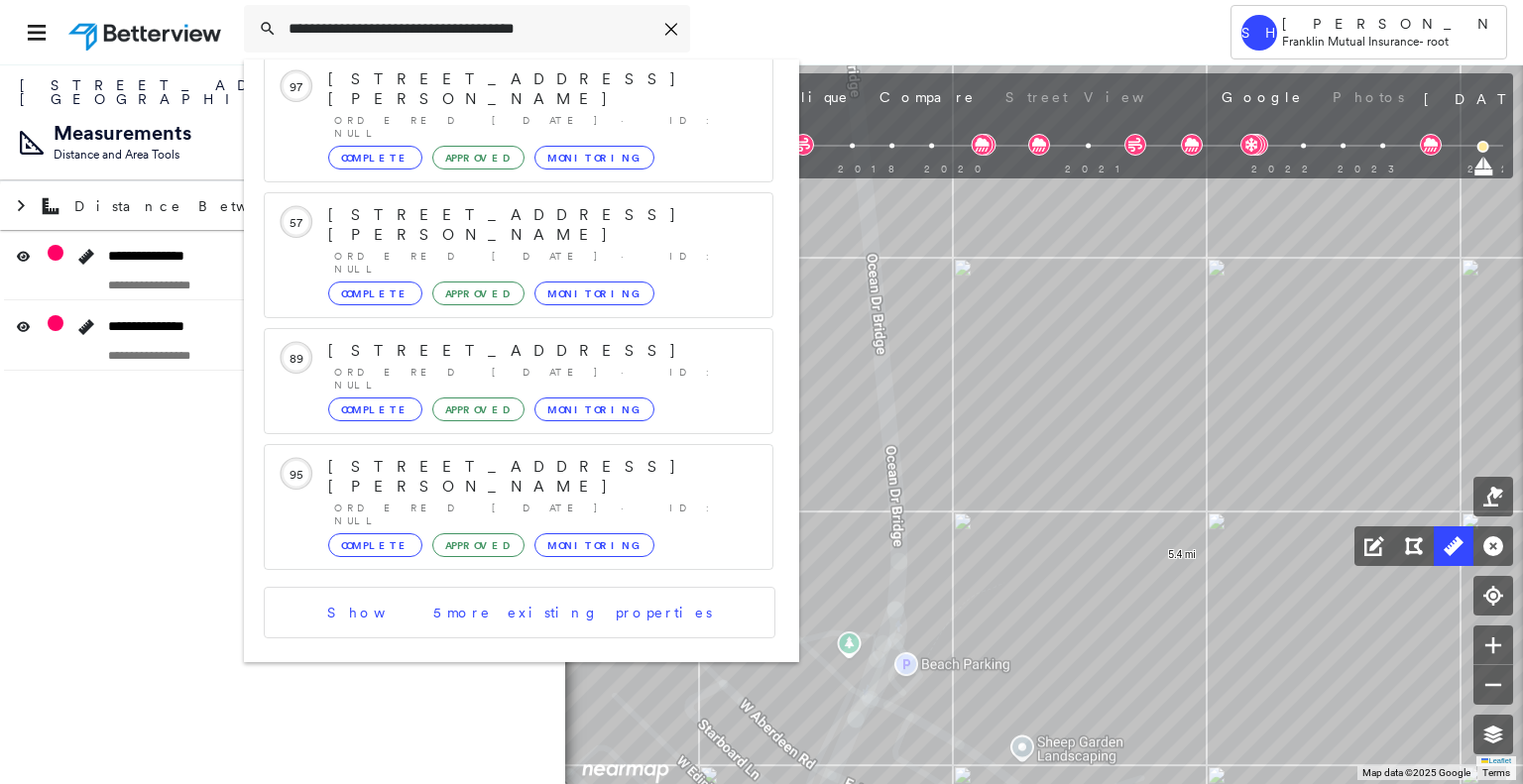 type on "**********" 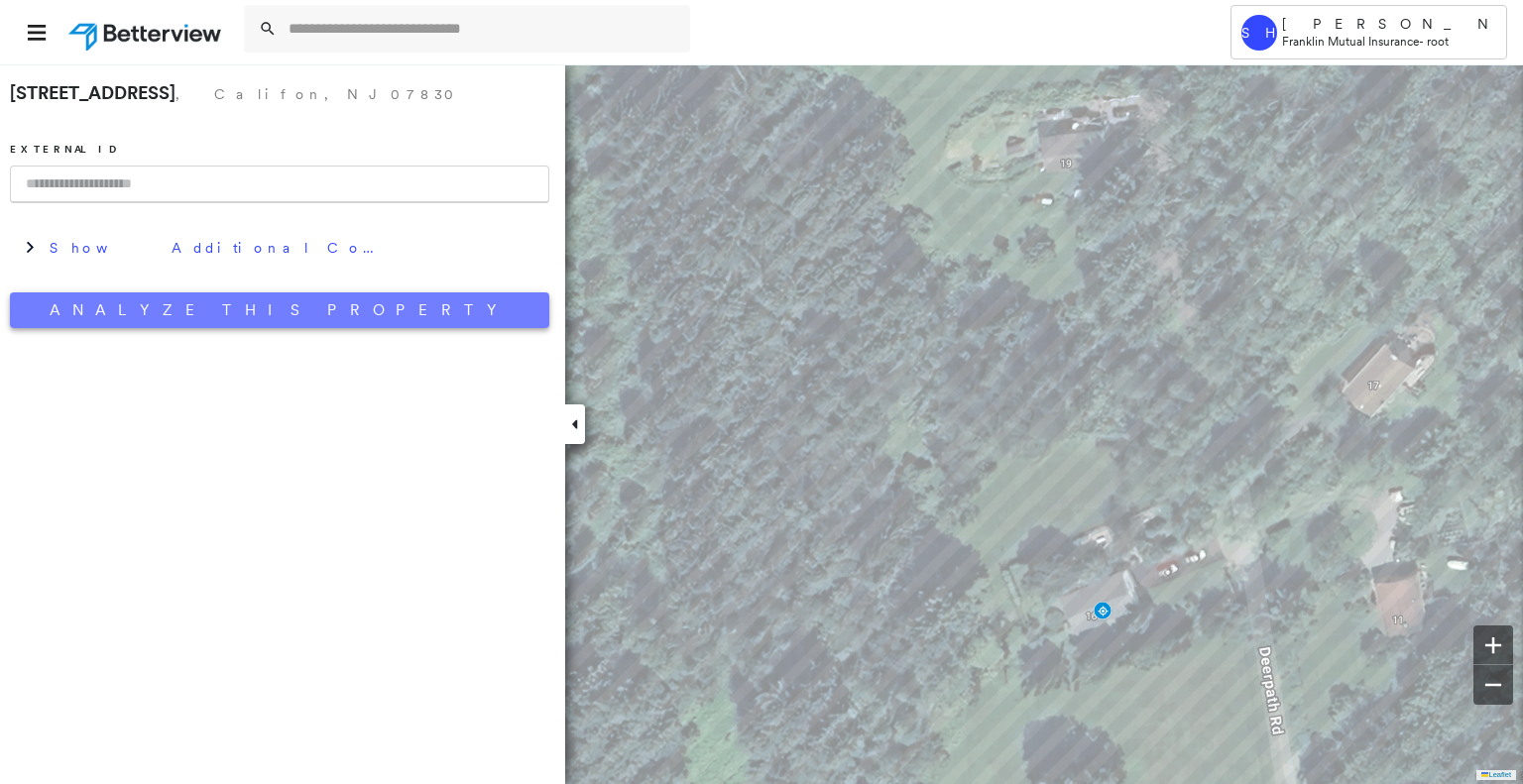 click on "Analyze This Property" at bounding box center (280, 310) 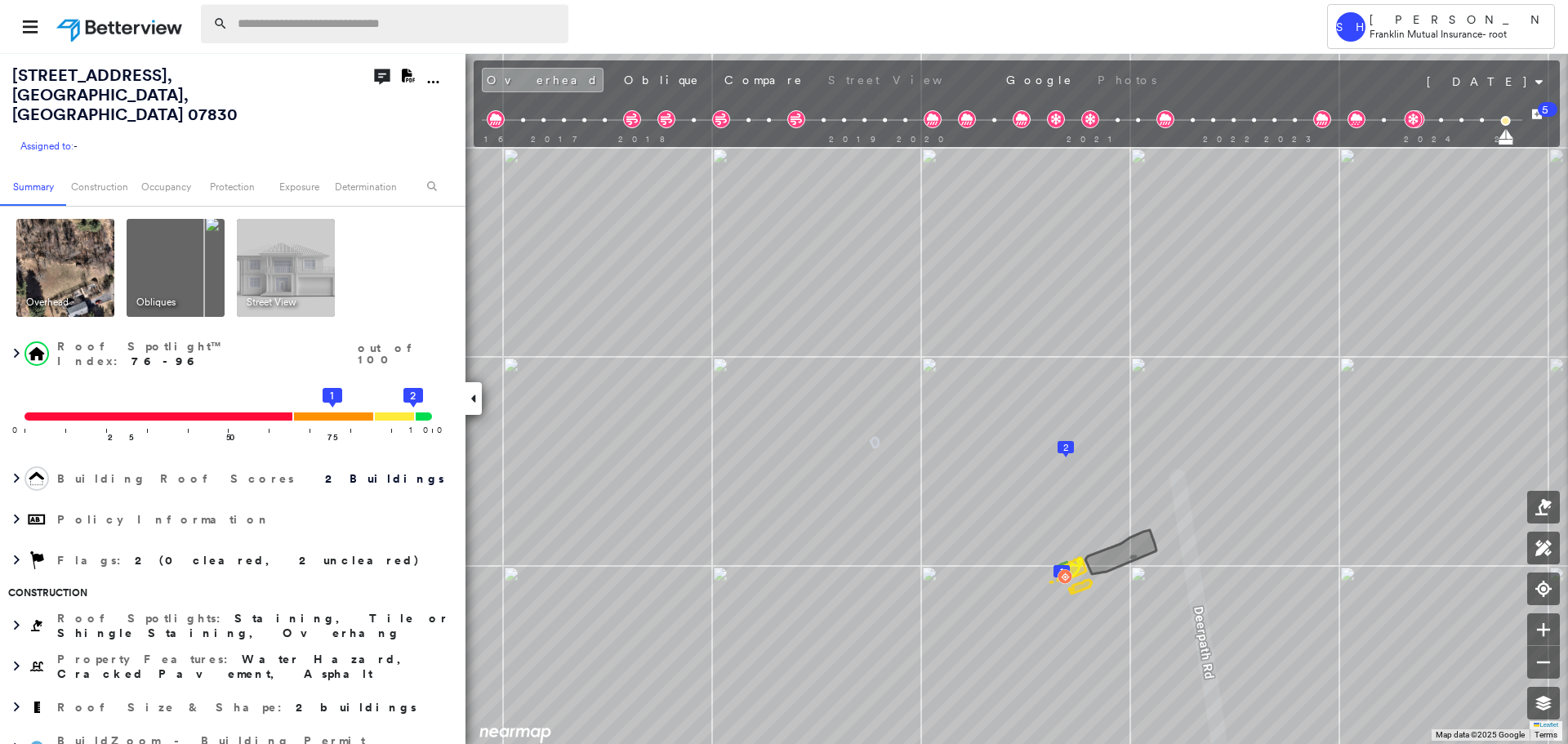 click at bounding box center (398, 24) 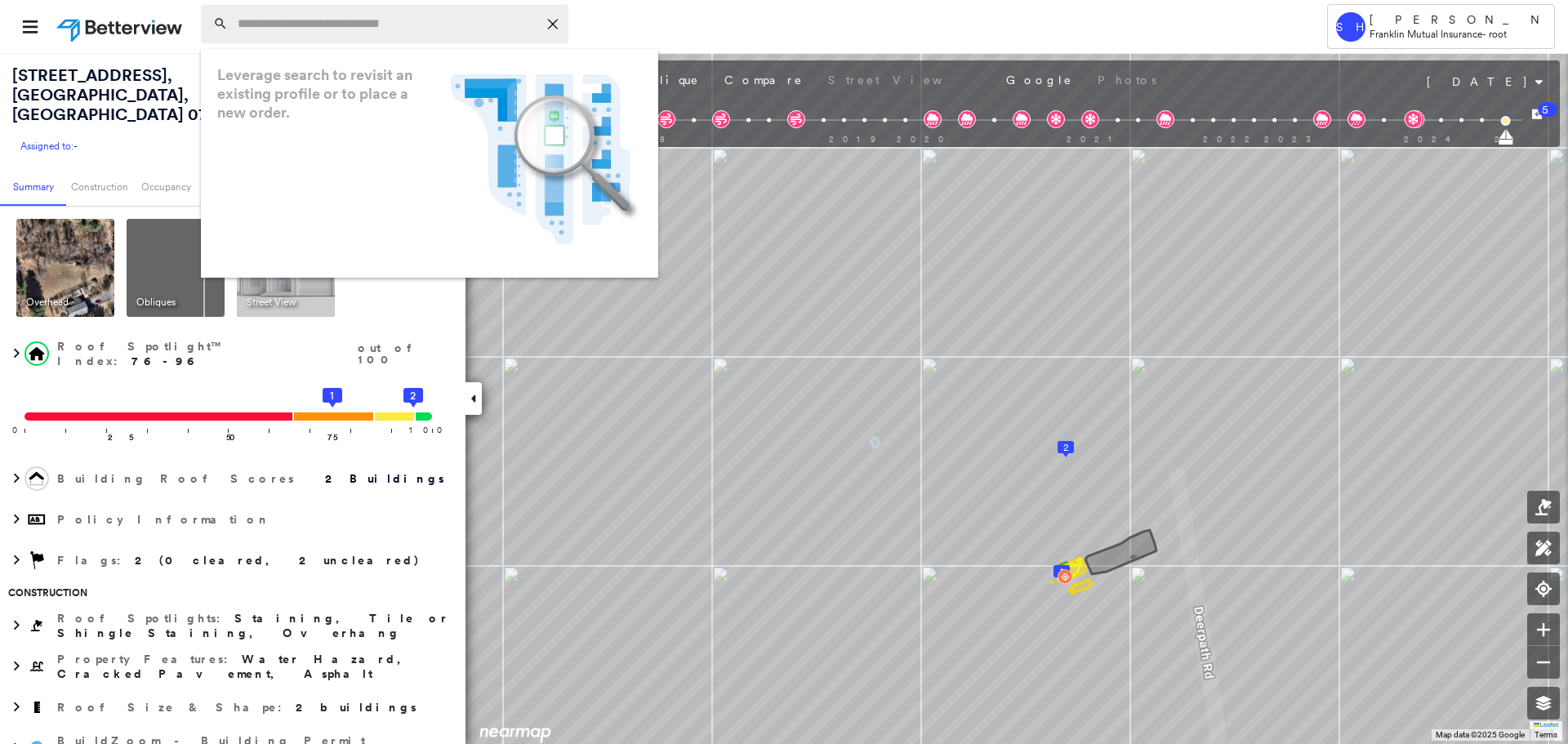 click at bounding box center (387, 24) 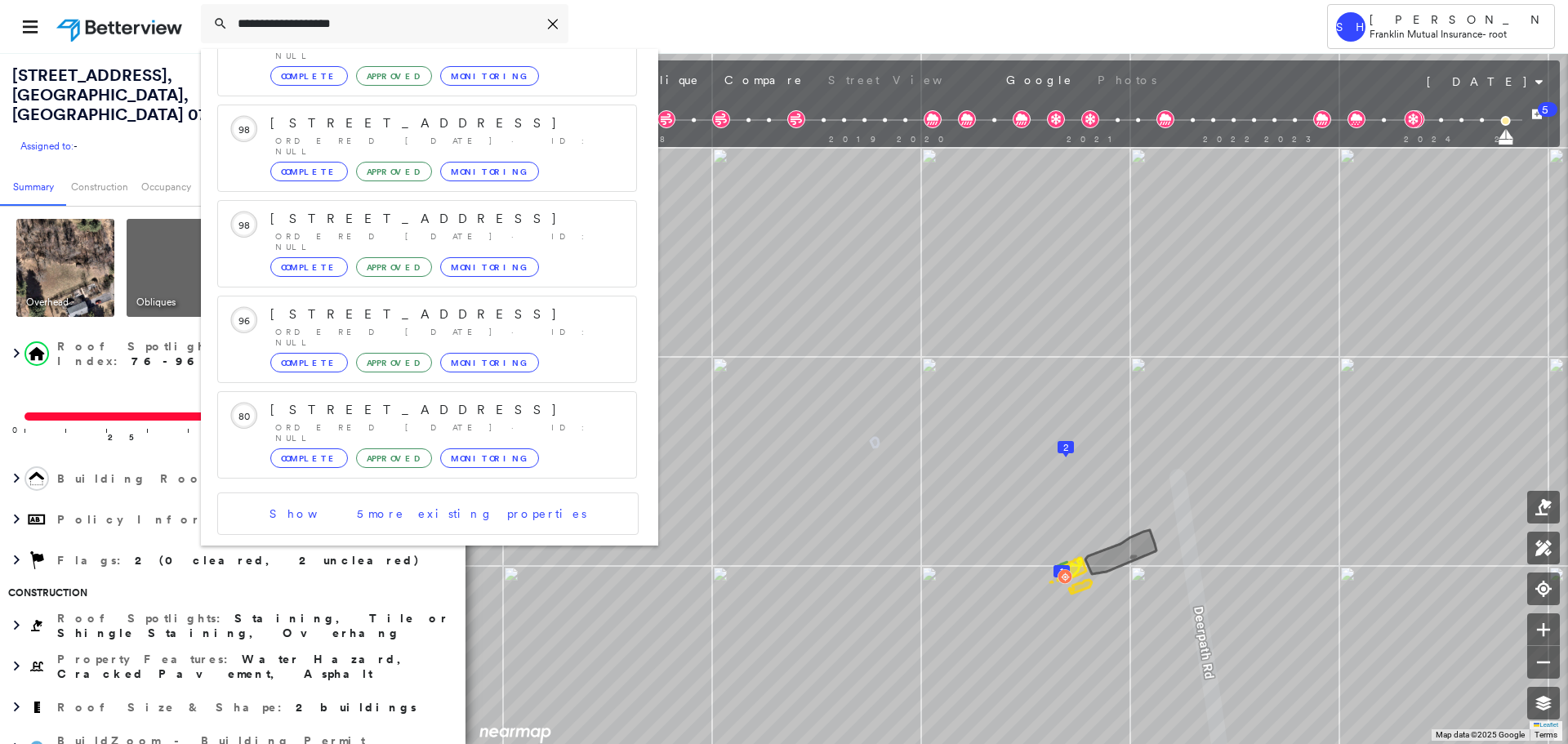 scroll, scrollTop: 174, scrollLeft: 0, axis: vertical 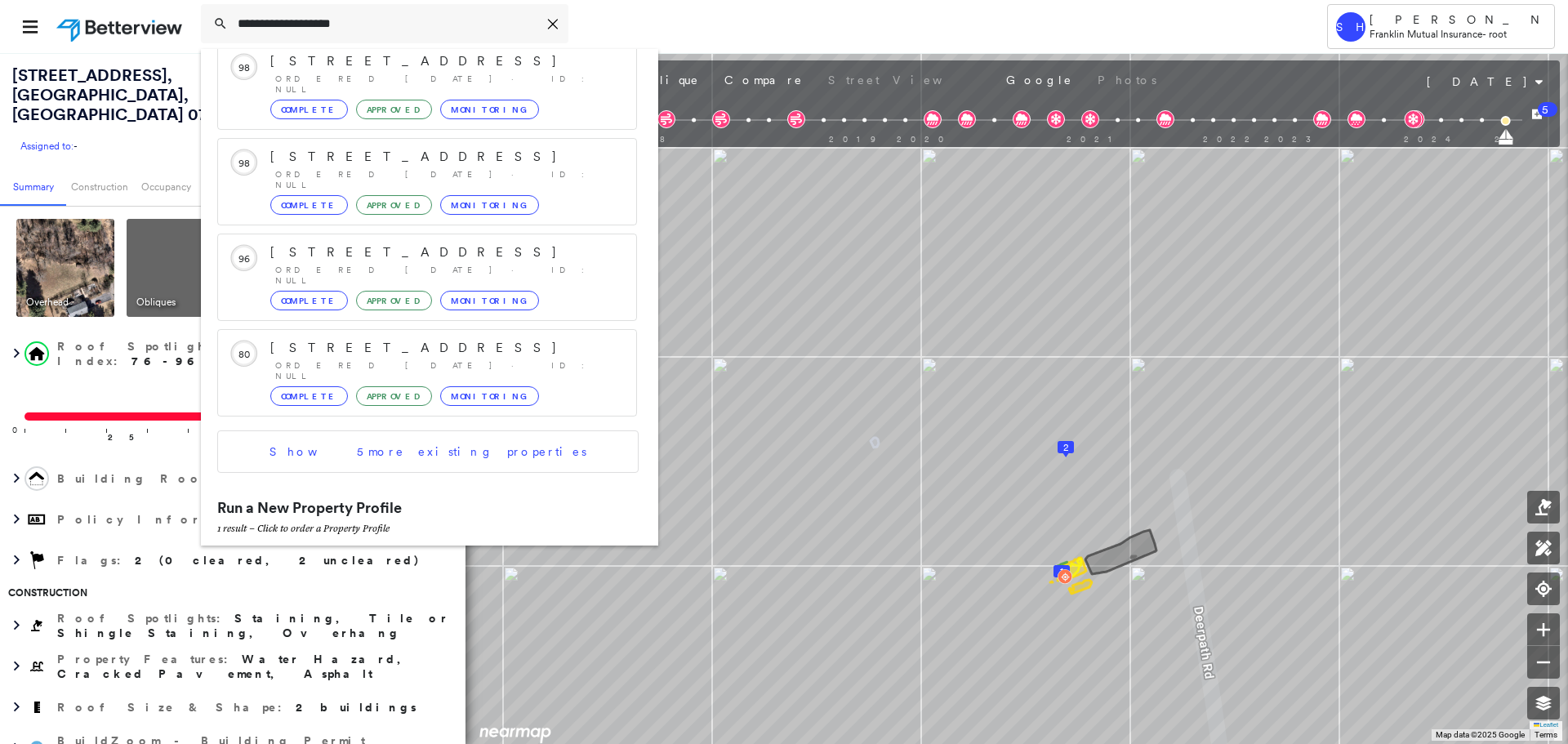 type on "**********" 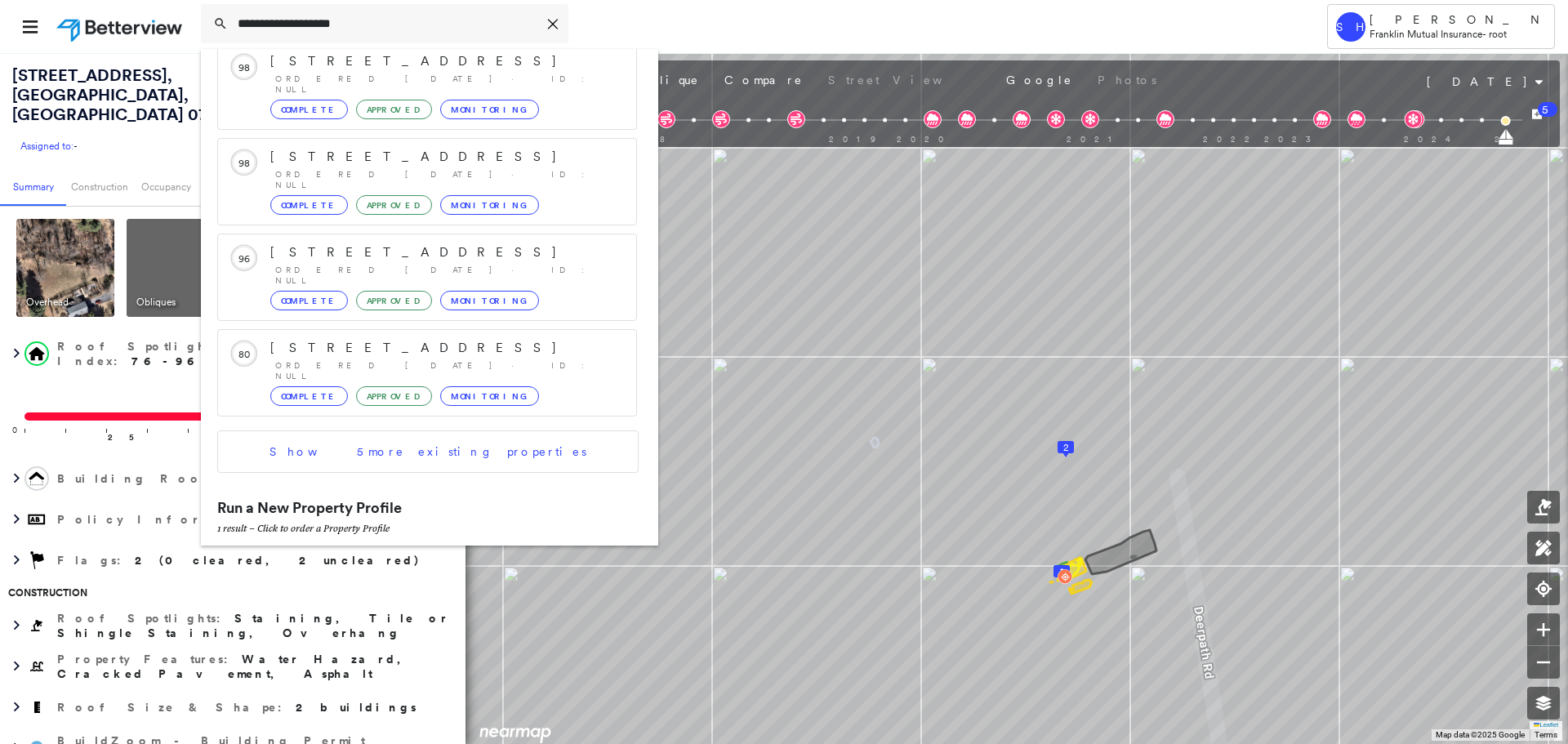 click on "[STREET_ADDRESS]" at bounding box center [409, 564] 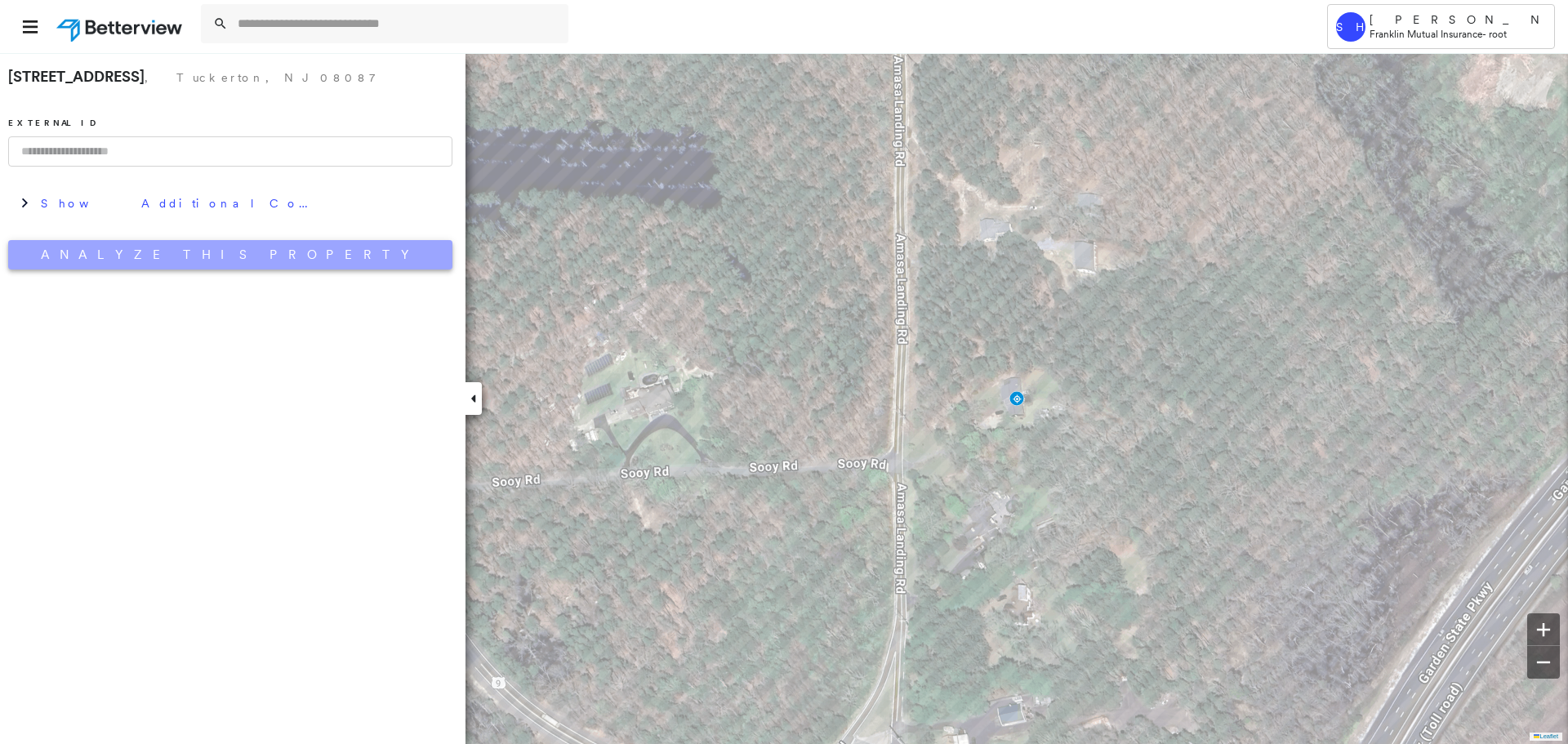 click on "Analyze This Property" at bounding box center (230, 255) 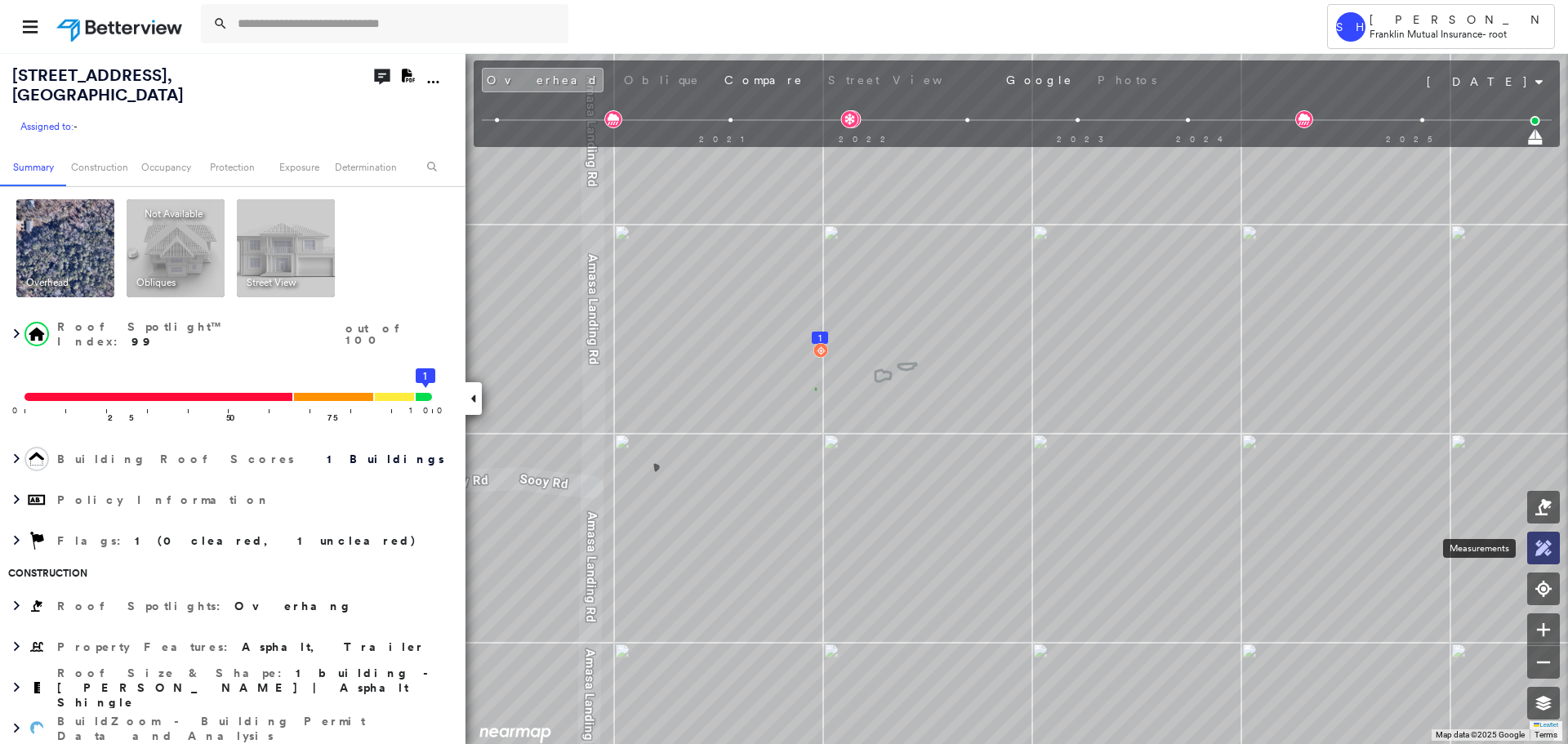 click at bounding box center (1544, 548) 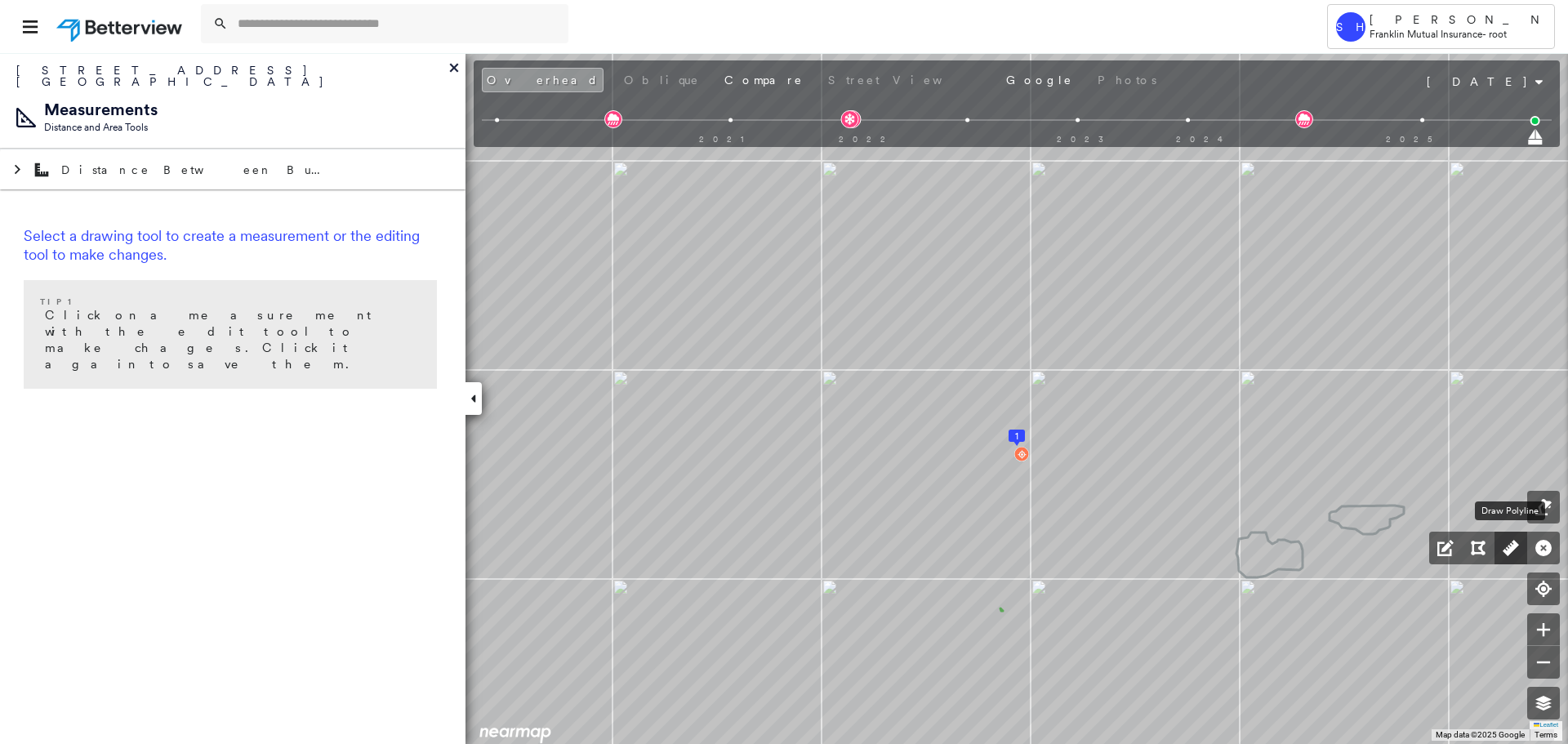 click 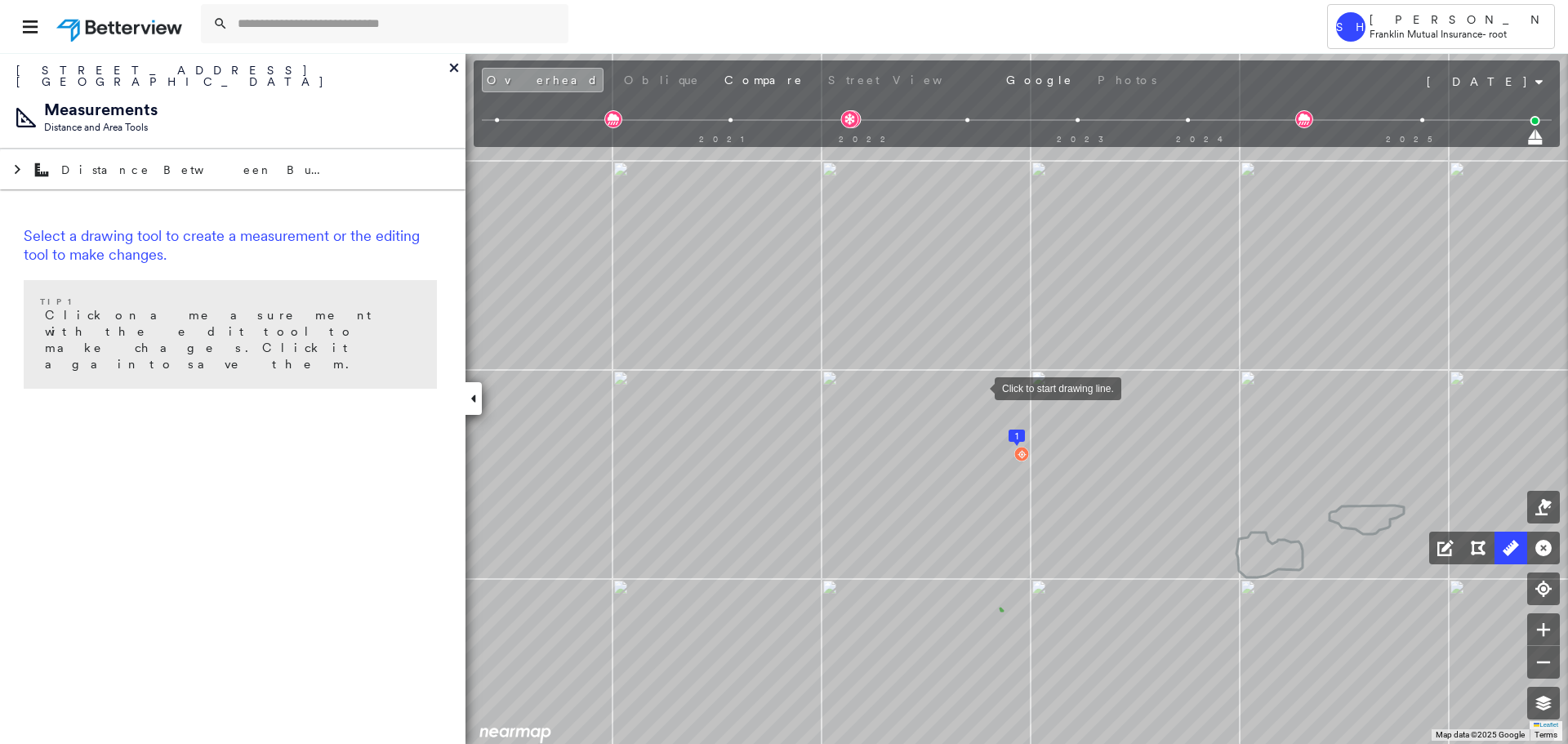 click at bounding box center (978, 387) 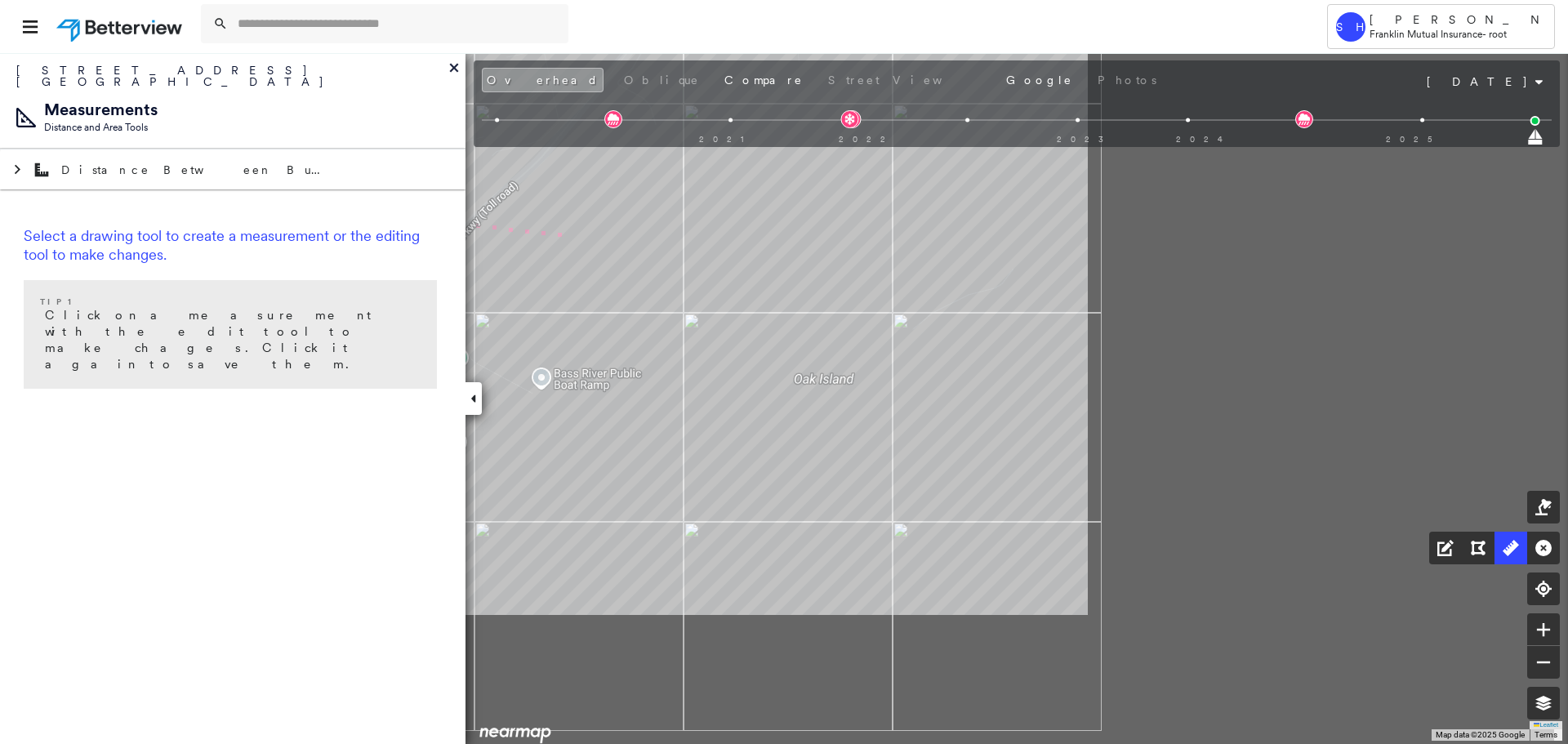 click on "1
226 ft
740 m Click to continue drawing line." at bounding box center [-593, -35] 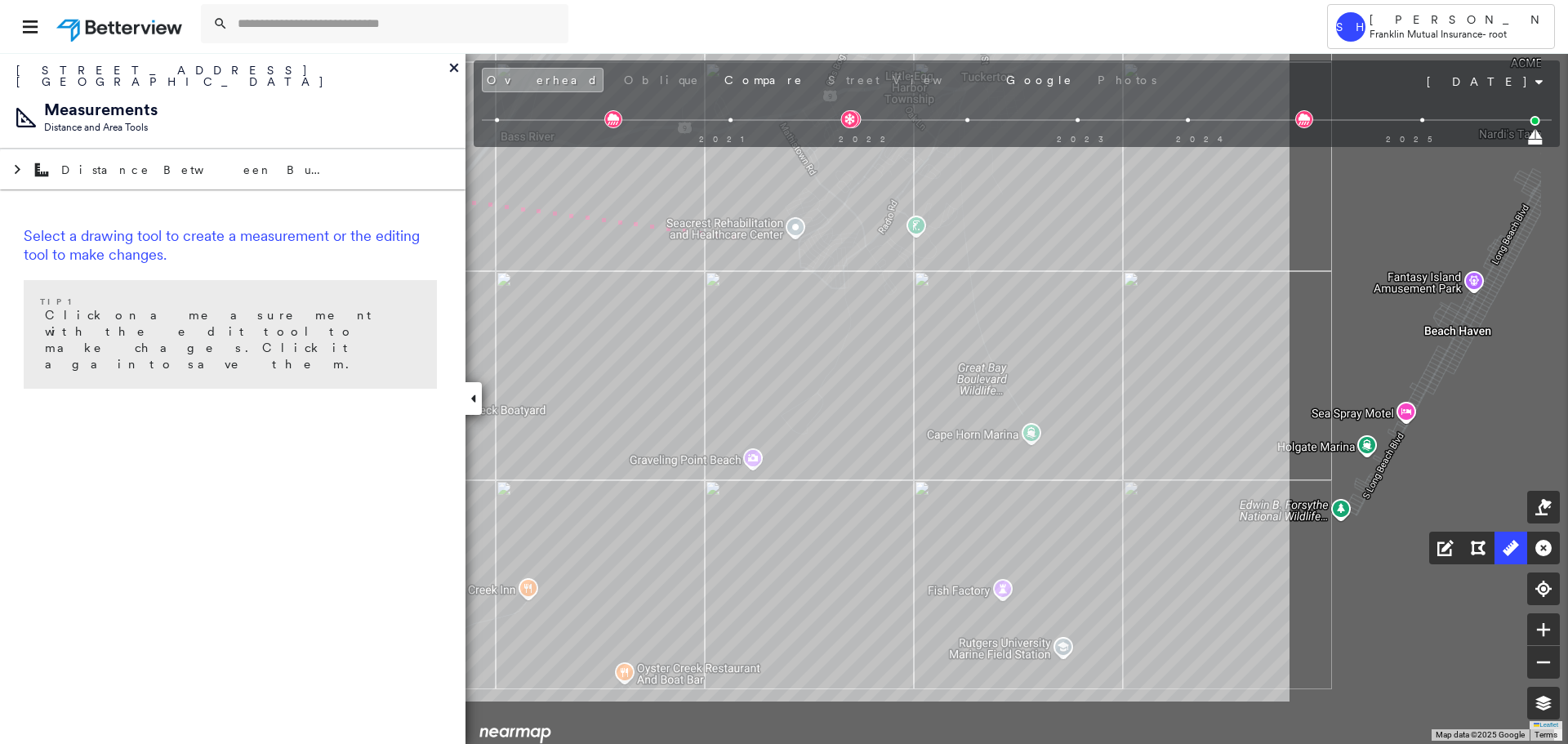 click on "1
226 ft
5.61 km Click to continue drawing line." at bounding box center (-1037, -148) 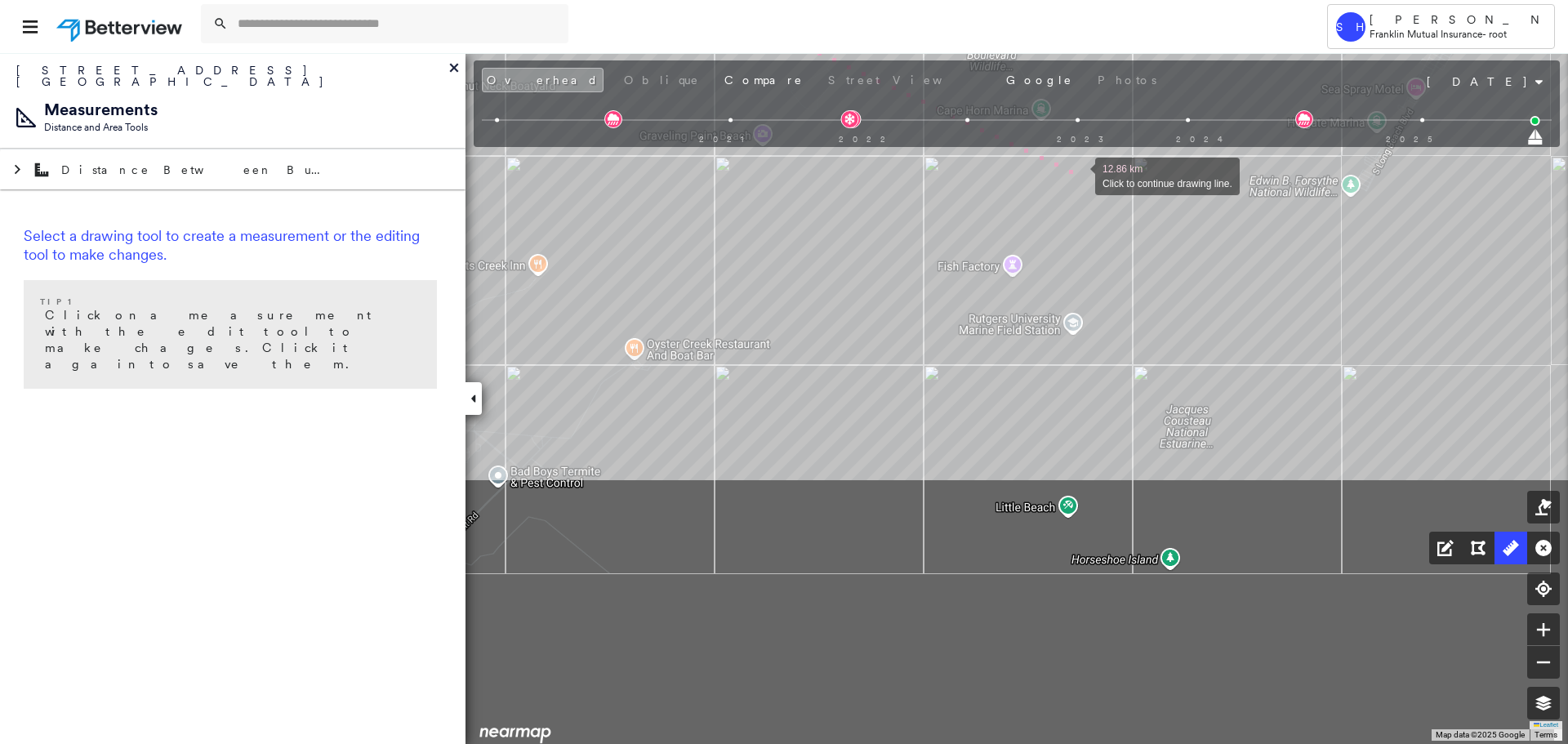 drag, startPoint x: 1032, startPoint y: 440, endPoint x: 1098, endPoint y: 187, distance: 261.46702 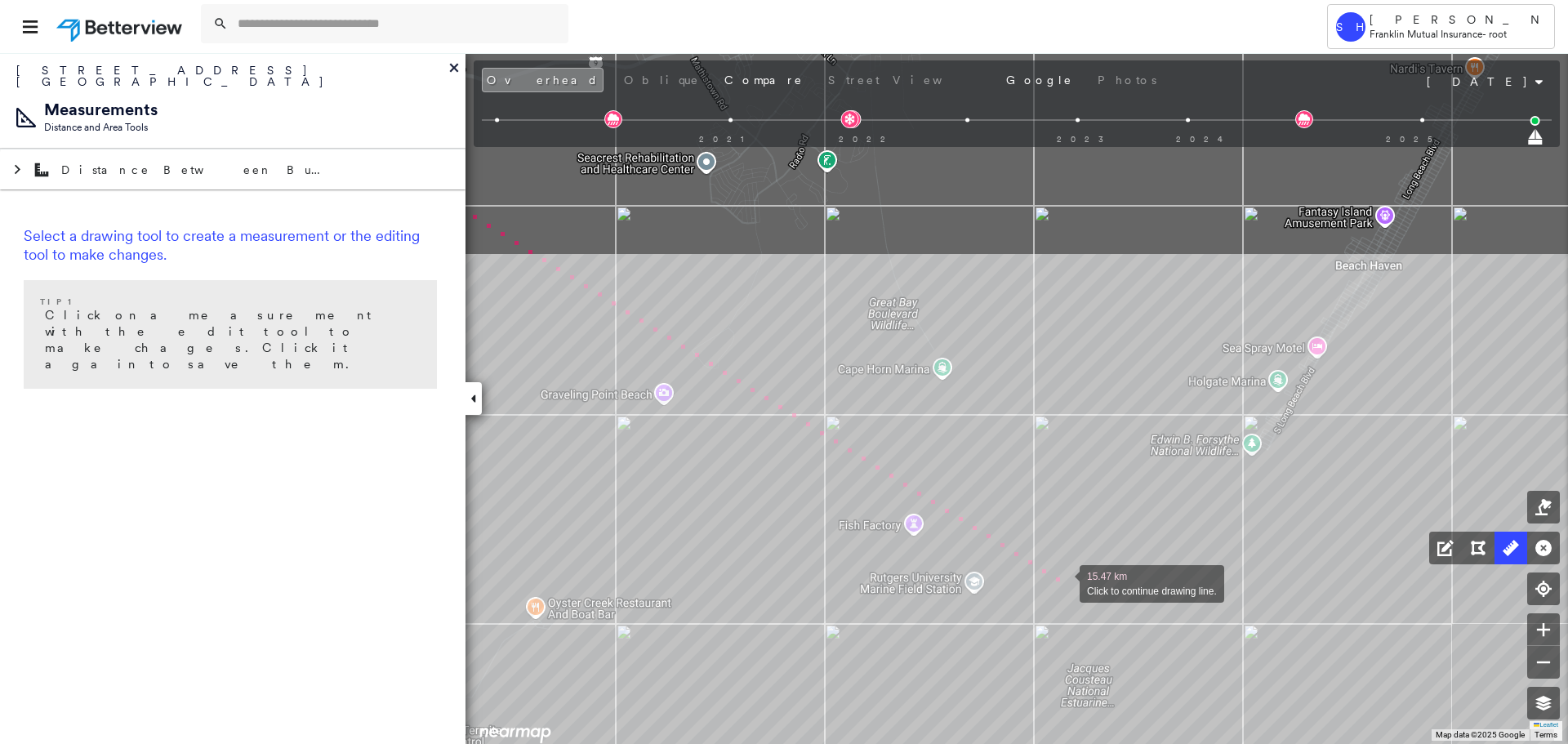 drag, startPoint x: 1193, startPoint y: 298, endPoint x: 1059, endPoint y: 578, distance: 310.41263 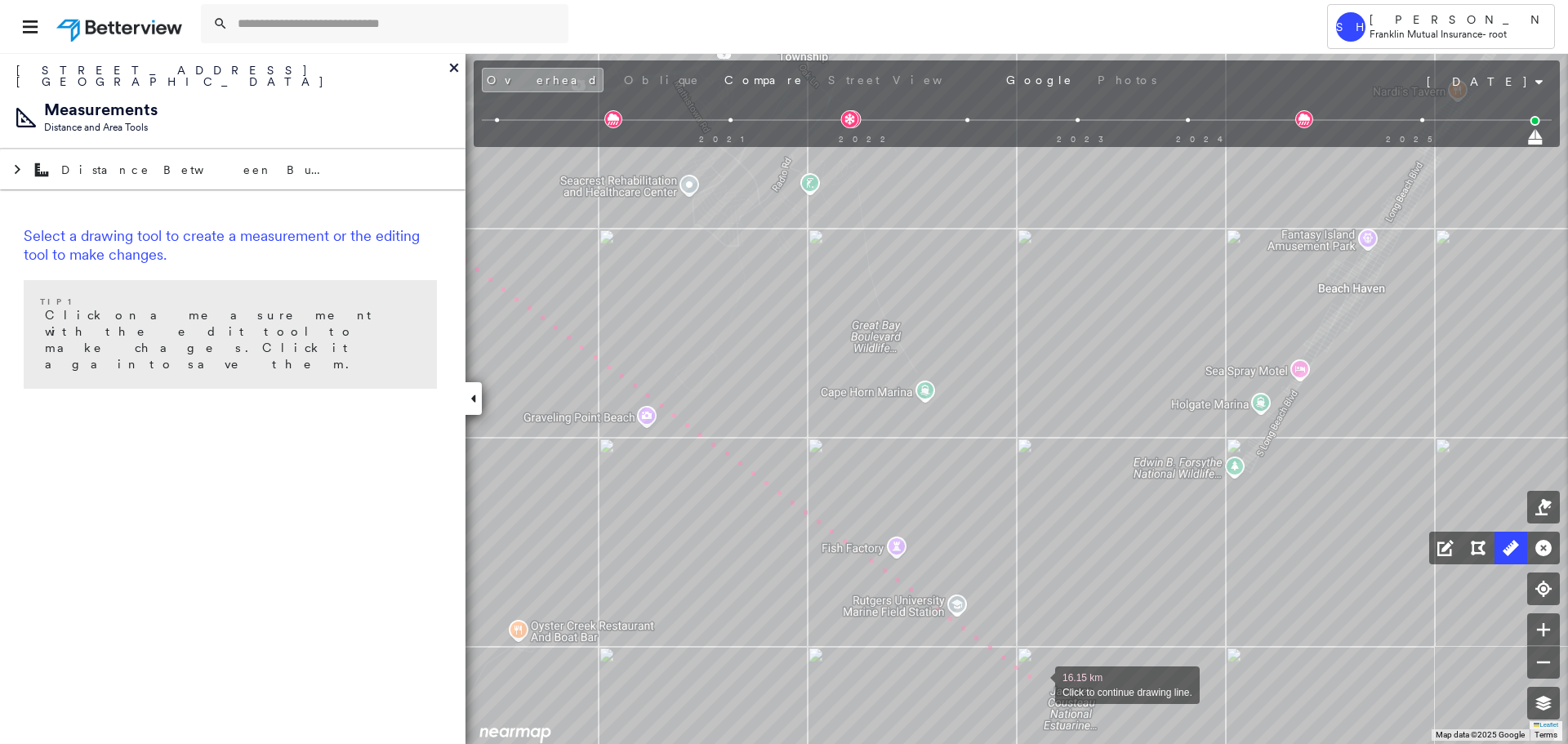 click at bounding box center [1039, 684] 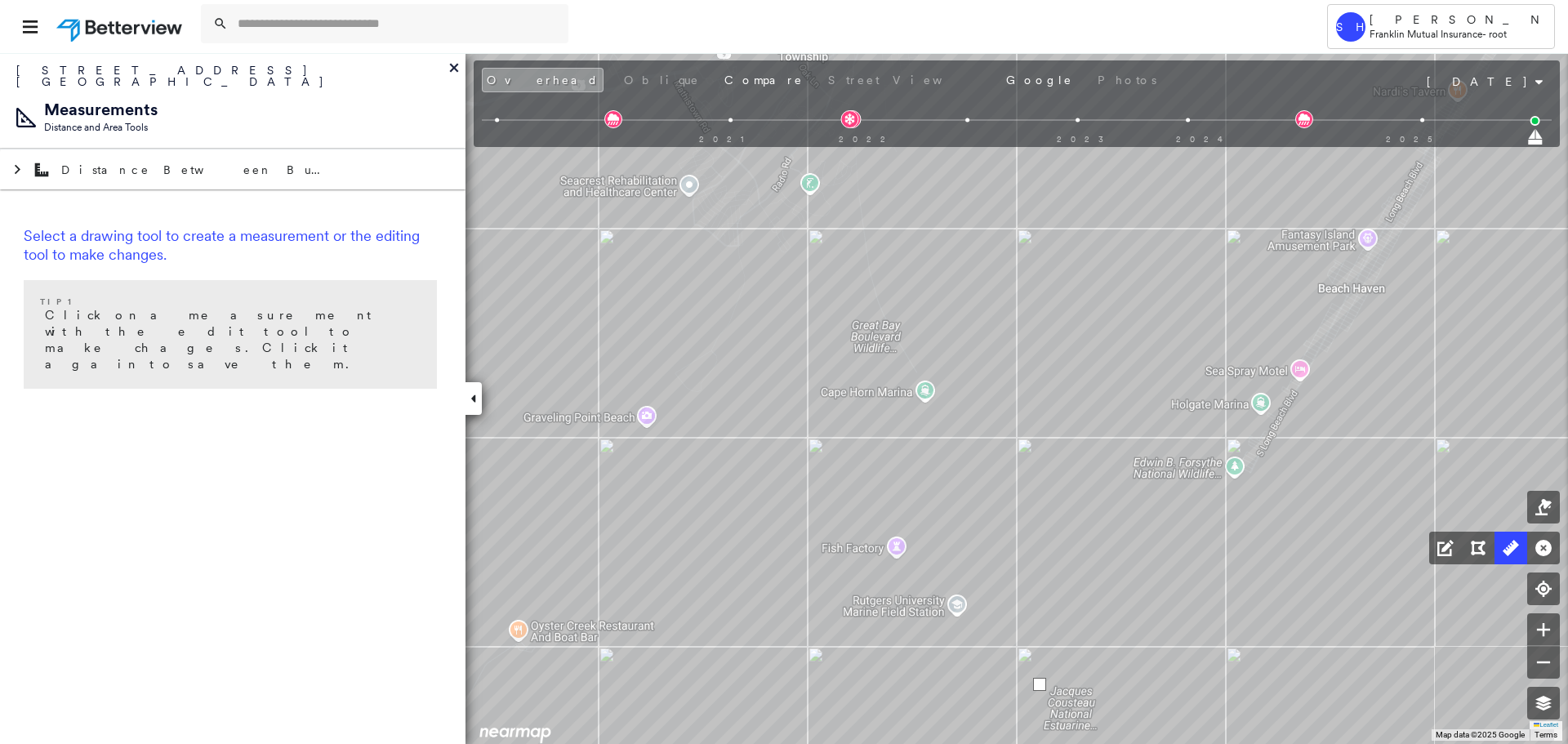 click at bounding box center (1040, 684) 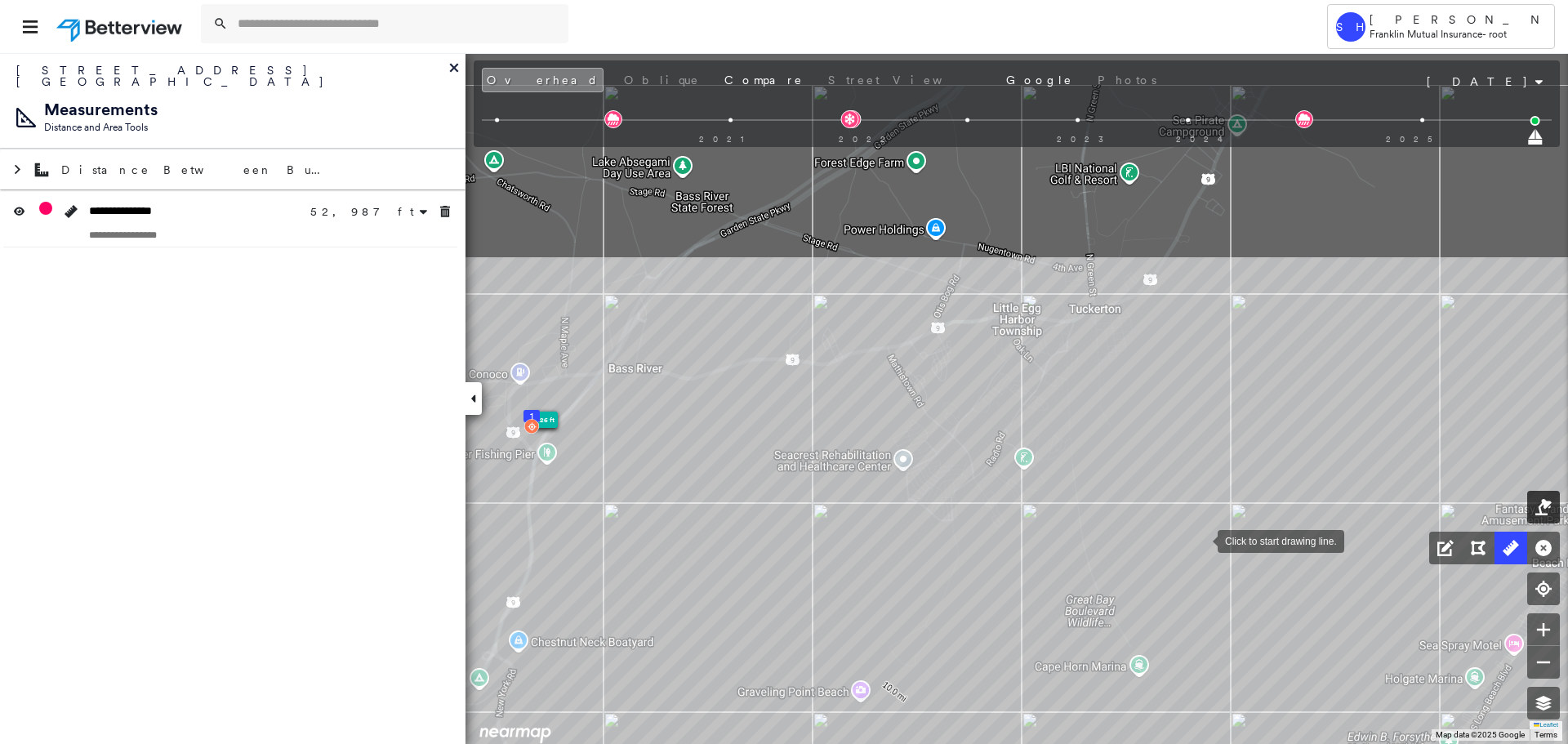 drag, startPoint x: 919, startPoint y: 261, endPoint x: 1542, endPoint y: 509, distance: 670.5468 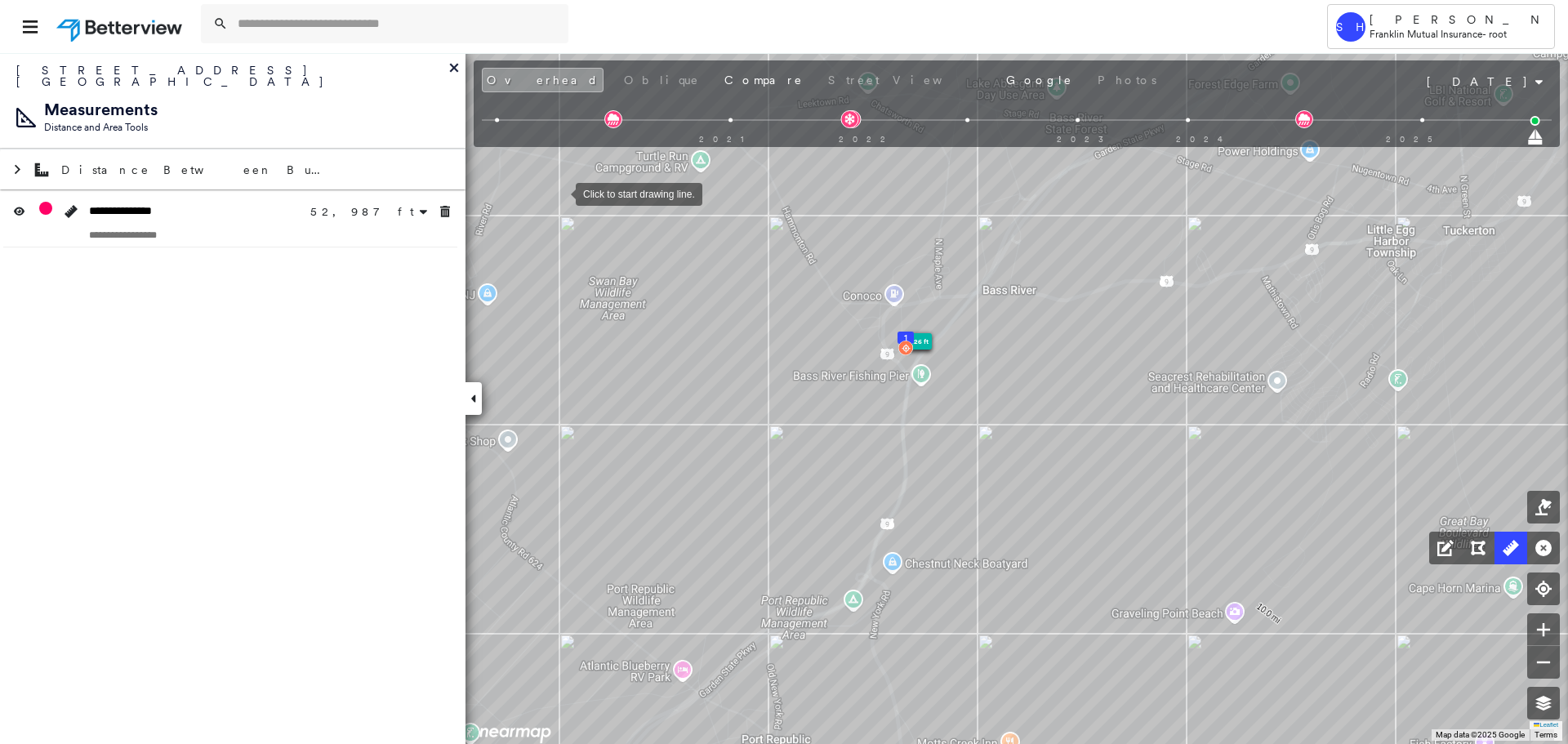 drag, startPoint x: 615, startPoint y: 263, endPoint x: 695, endPoint y: 233, distance: 85.44004 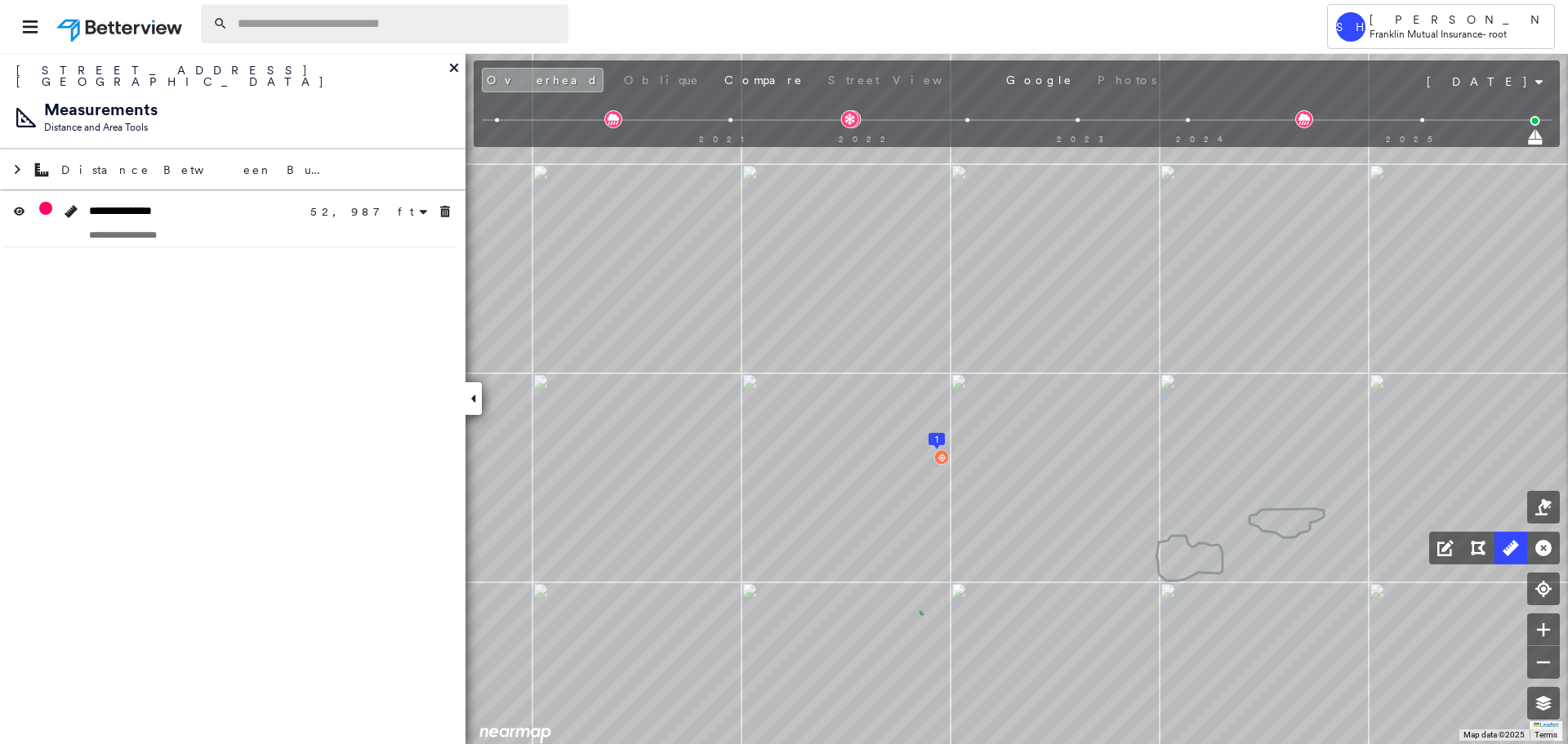 click at bounding box center (398, 24) 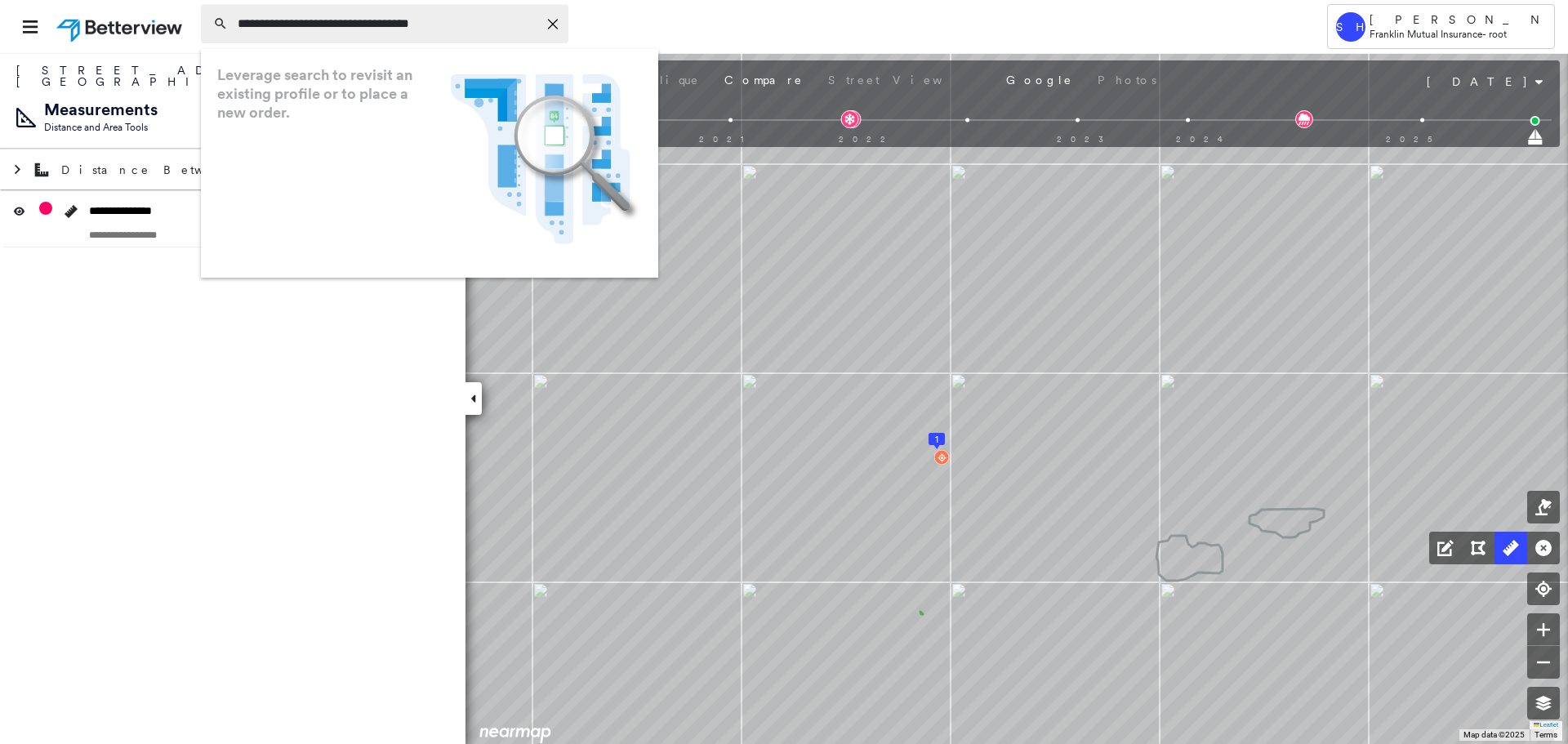 click on "**********" at bounding box center [387, 24] 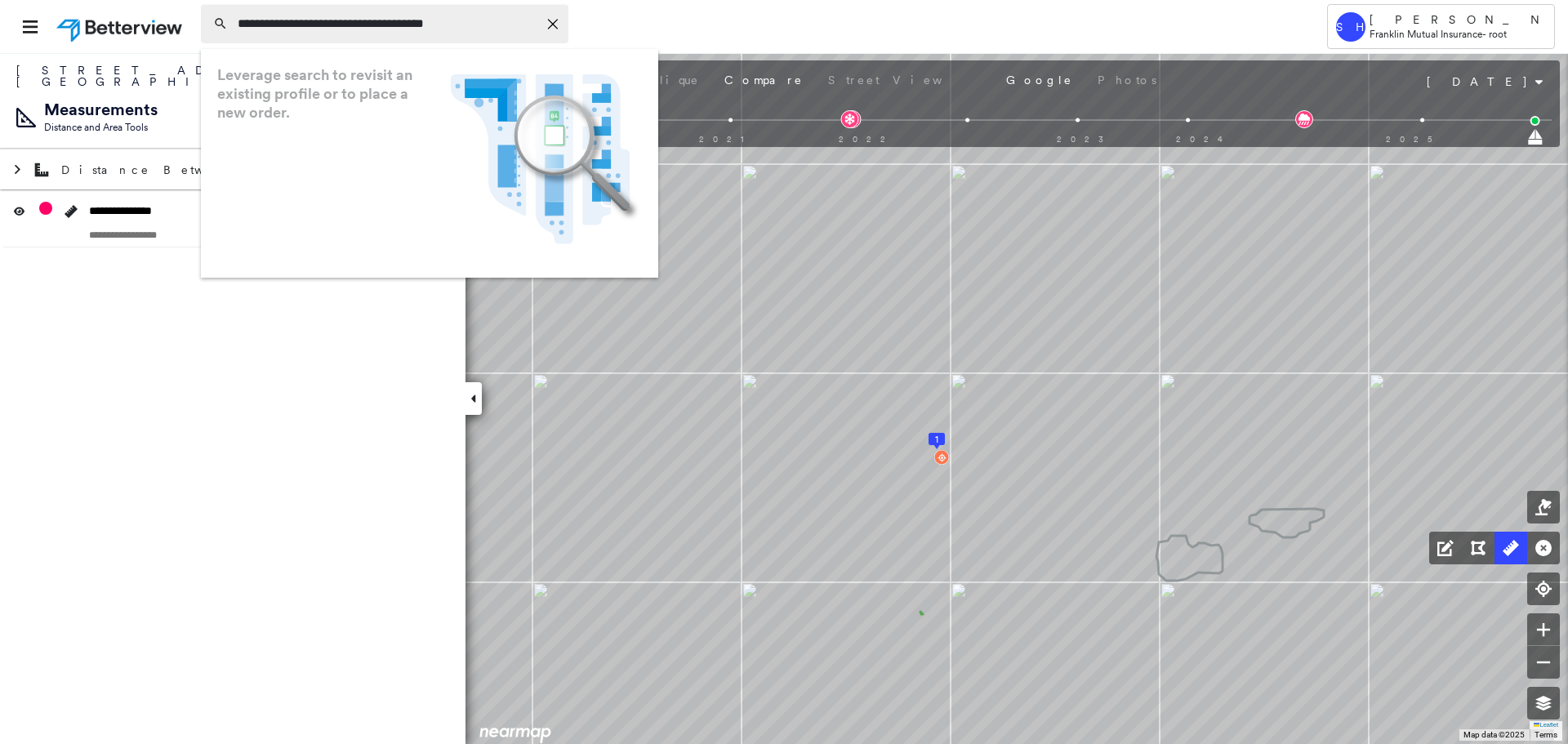 type on "**********" 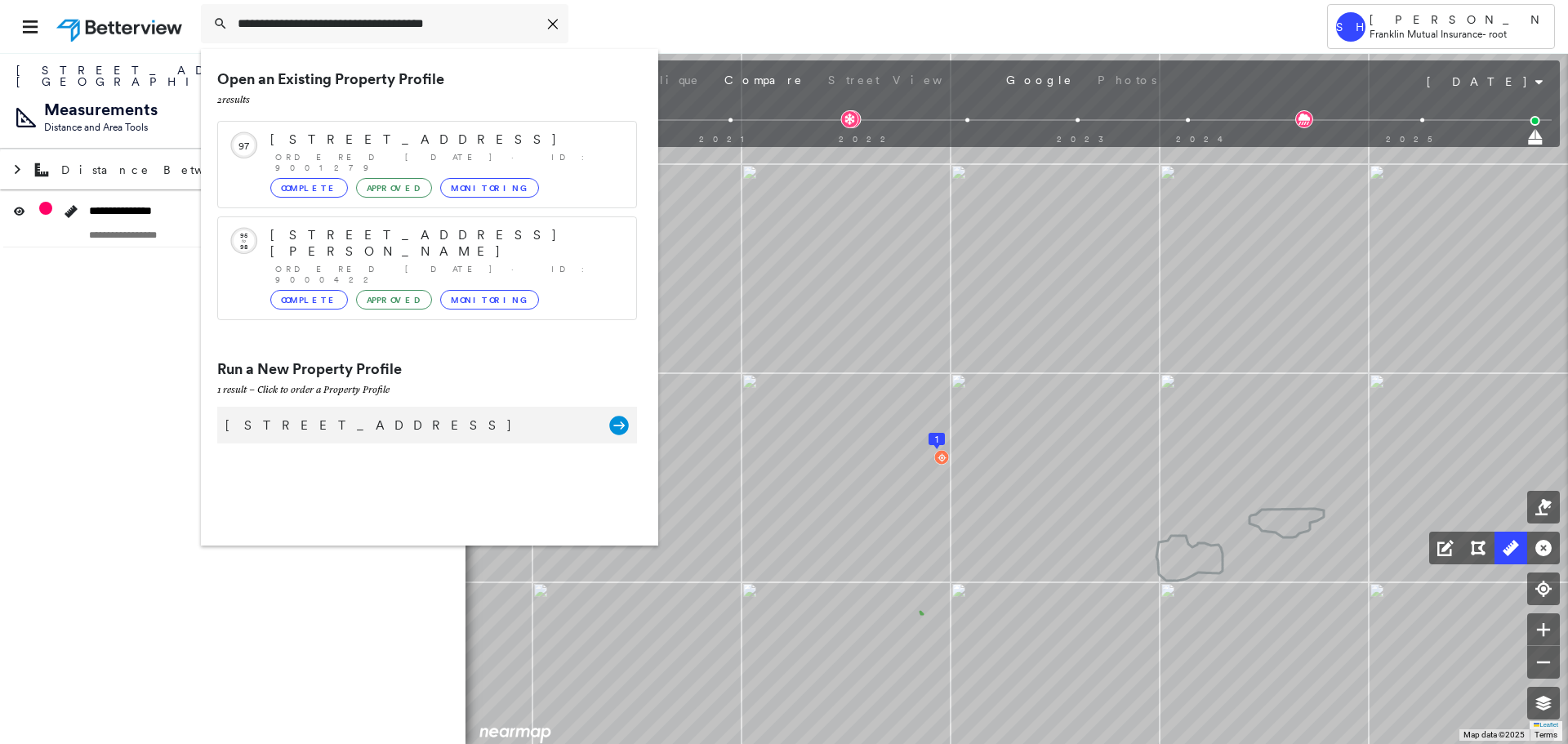 click on "[STREET_ADDRESS]" at bounding box center (409, 425) 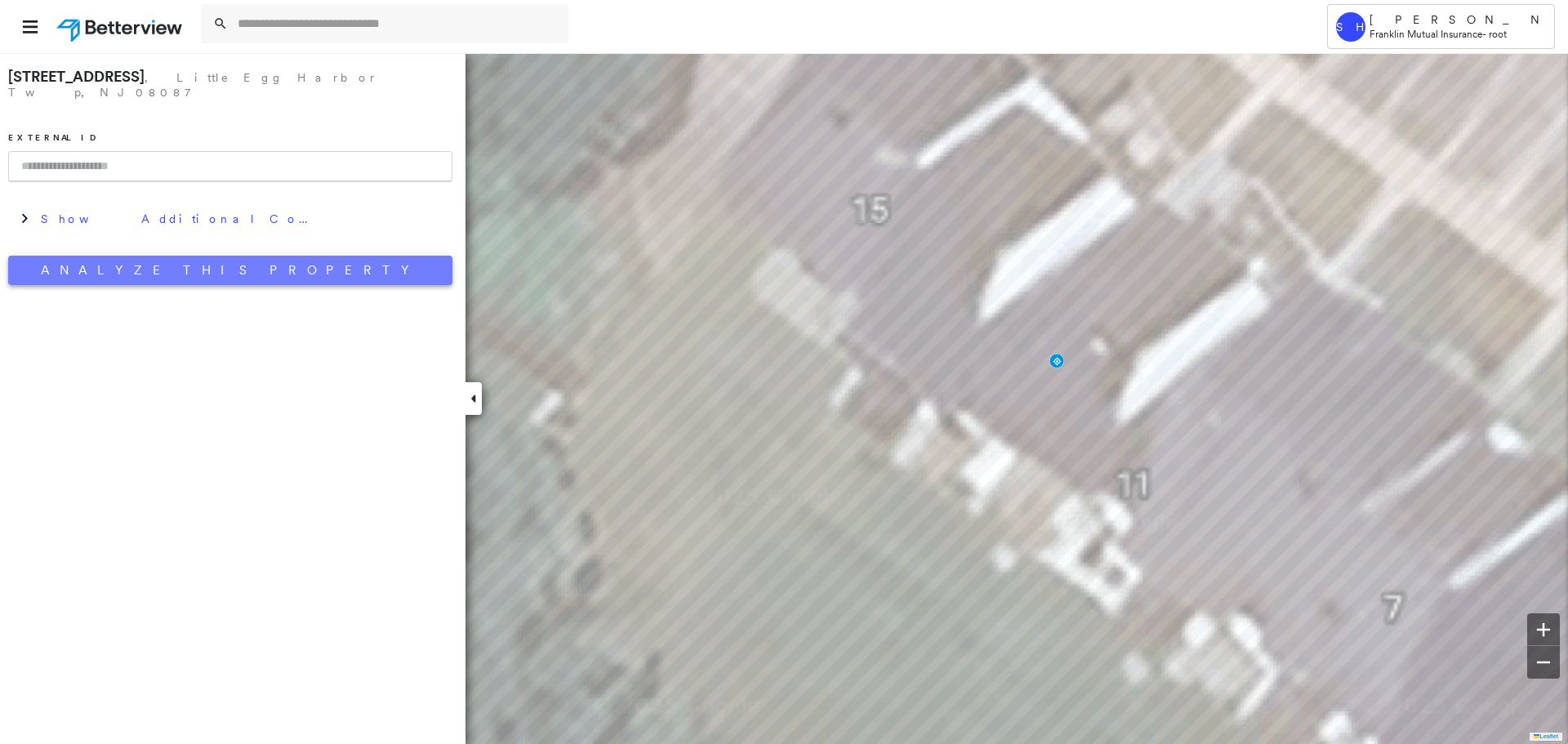 click on "Analyze This Property" at bounding box center [230, 270] 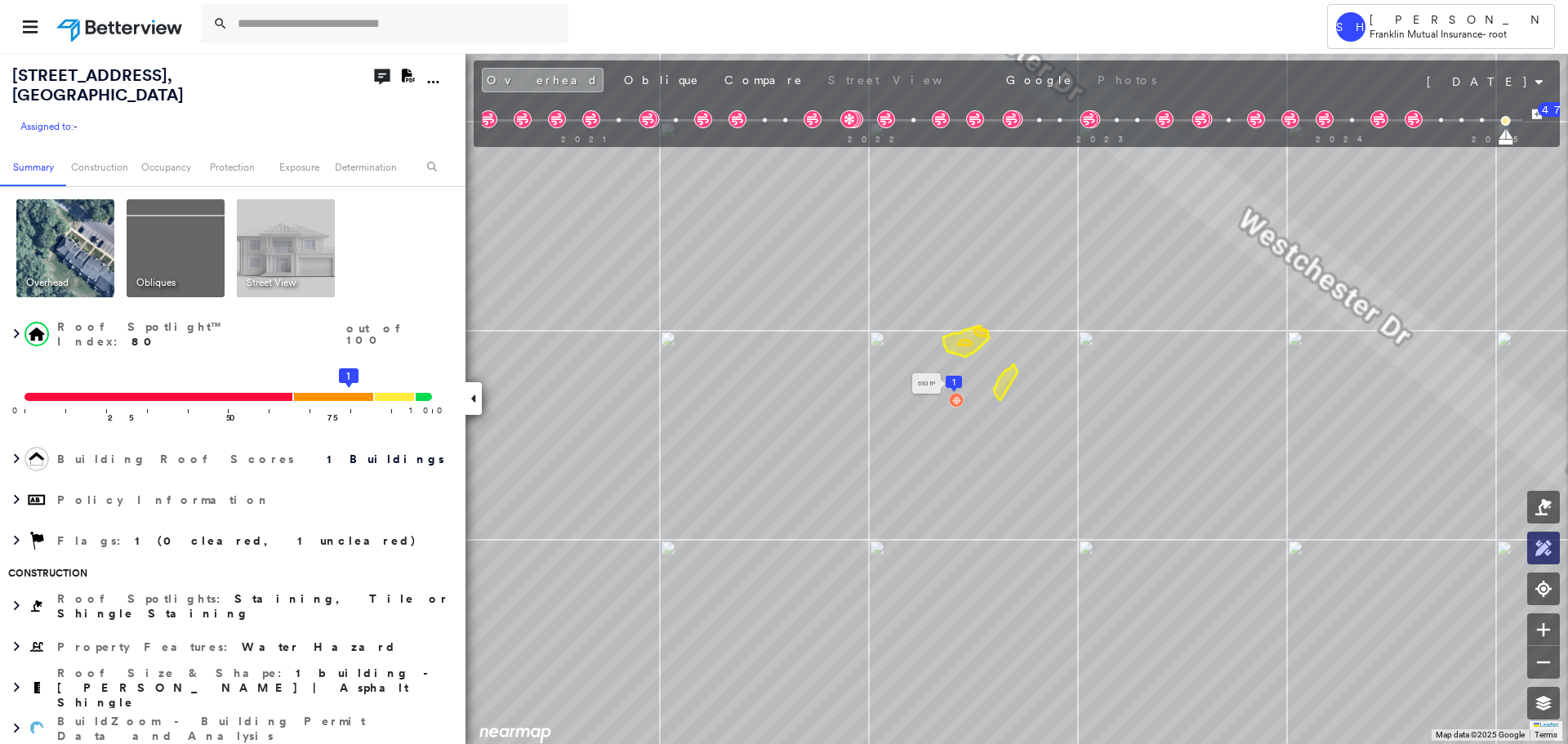 click at bounding box center [1544, 548] 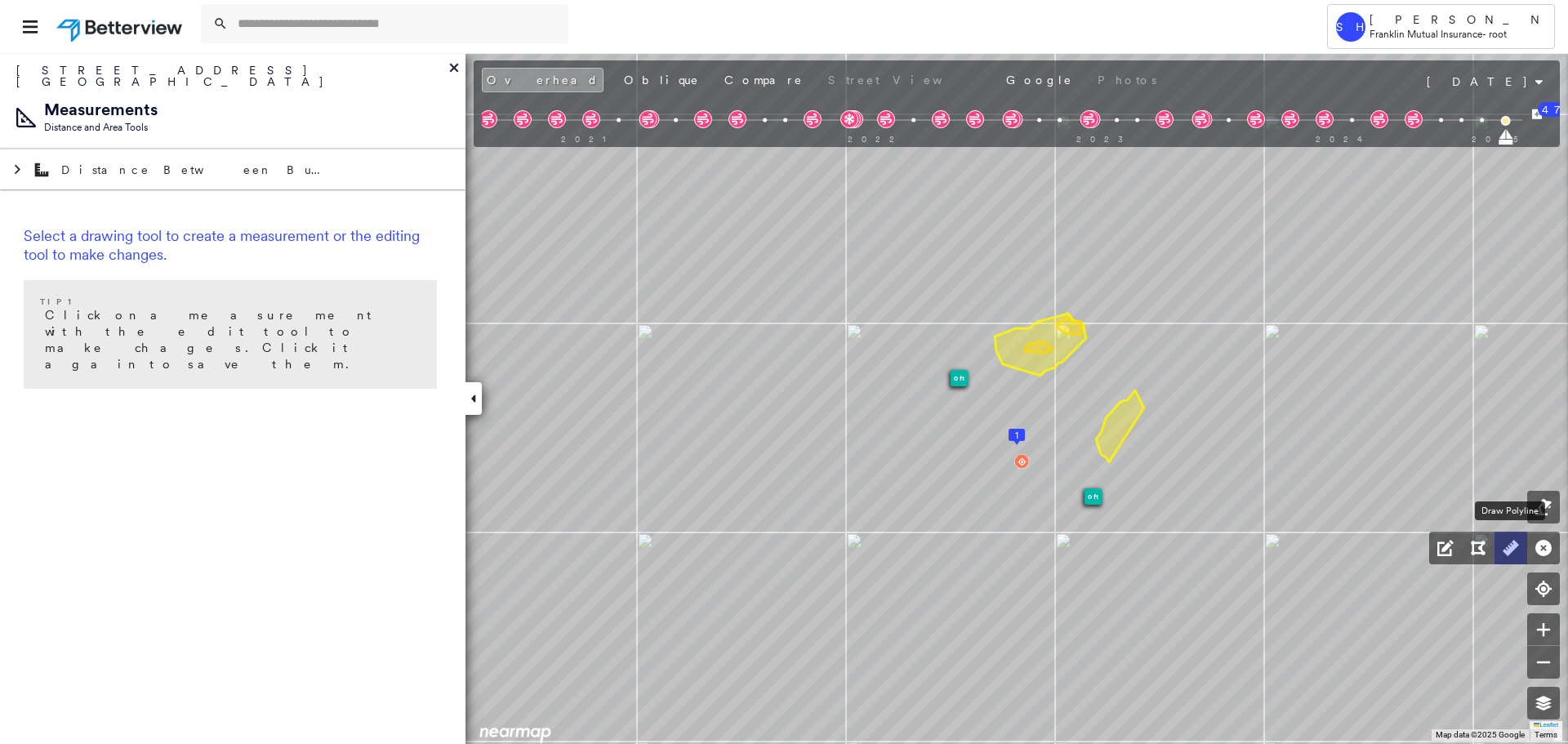 click at bounding box center (1511, 548) 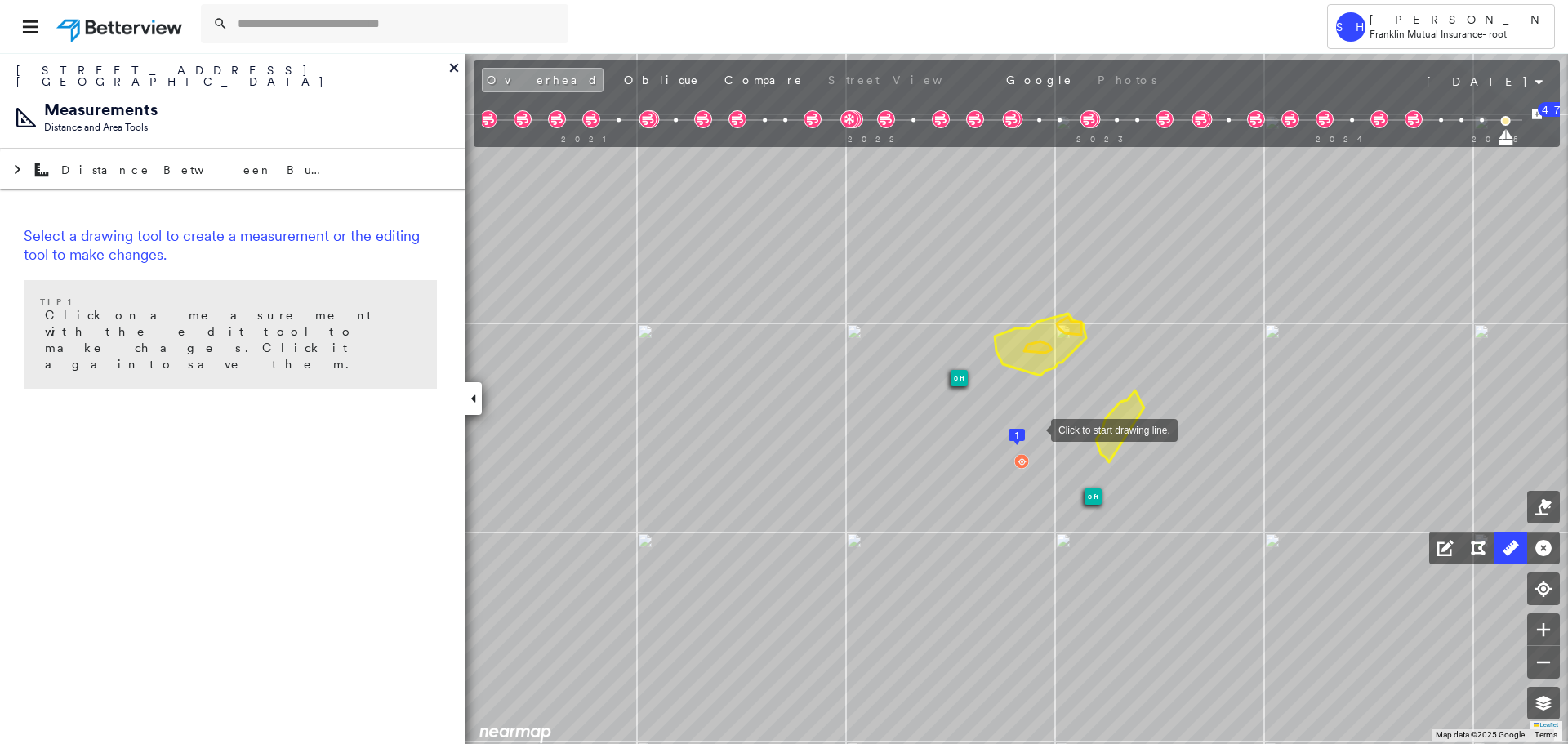 click at bounding box center [1035, 429] 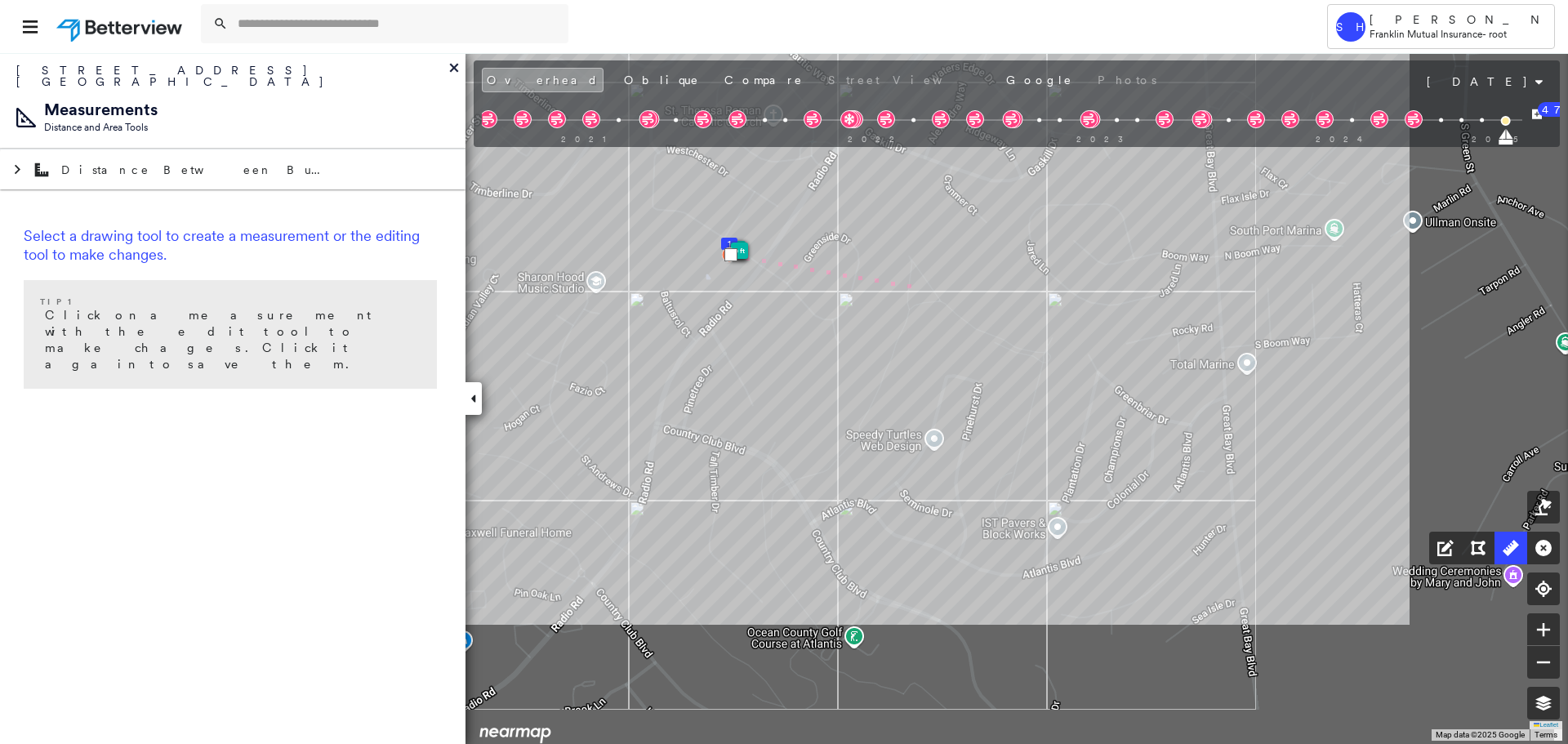 click on "1
0 ft
0 ft
408 m Click to continue drawing line." at bounding box center [-1144, -161] 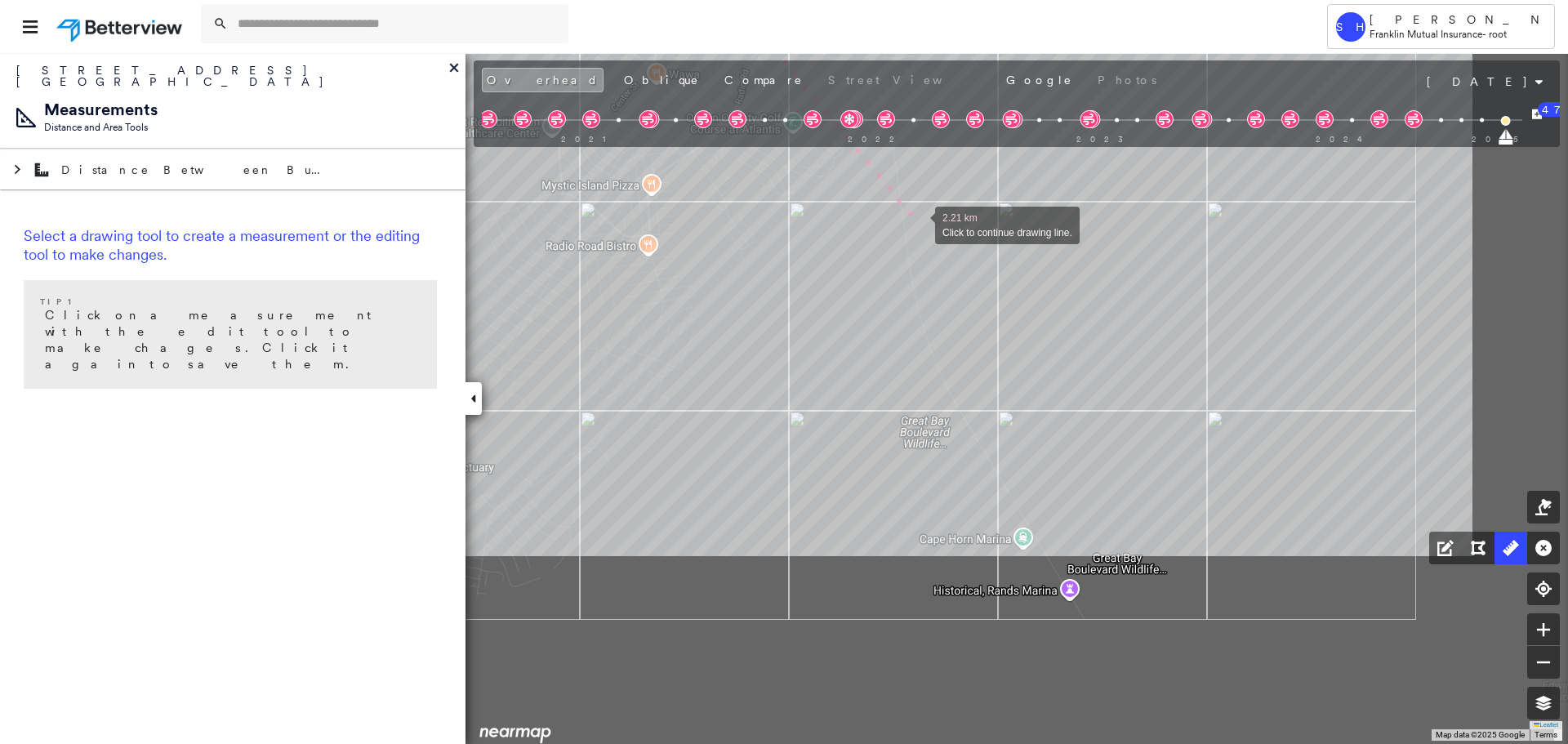 drag, startPoint x: 1161, startPoint y: 452, endPoint x: 922, endPoint y: 238, distance: 320.8068 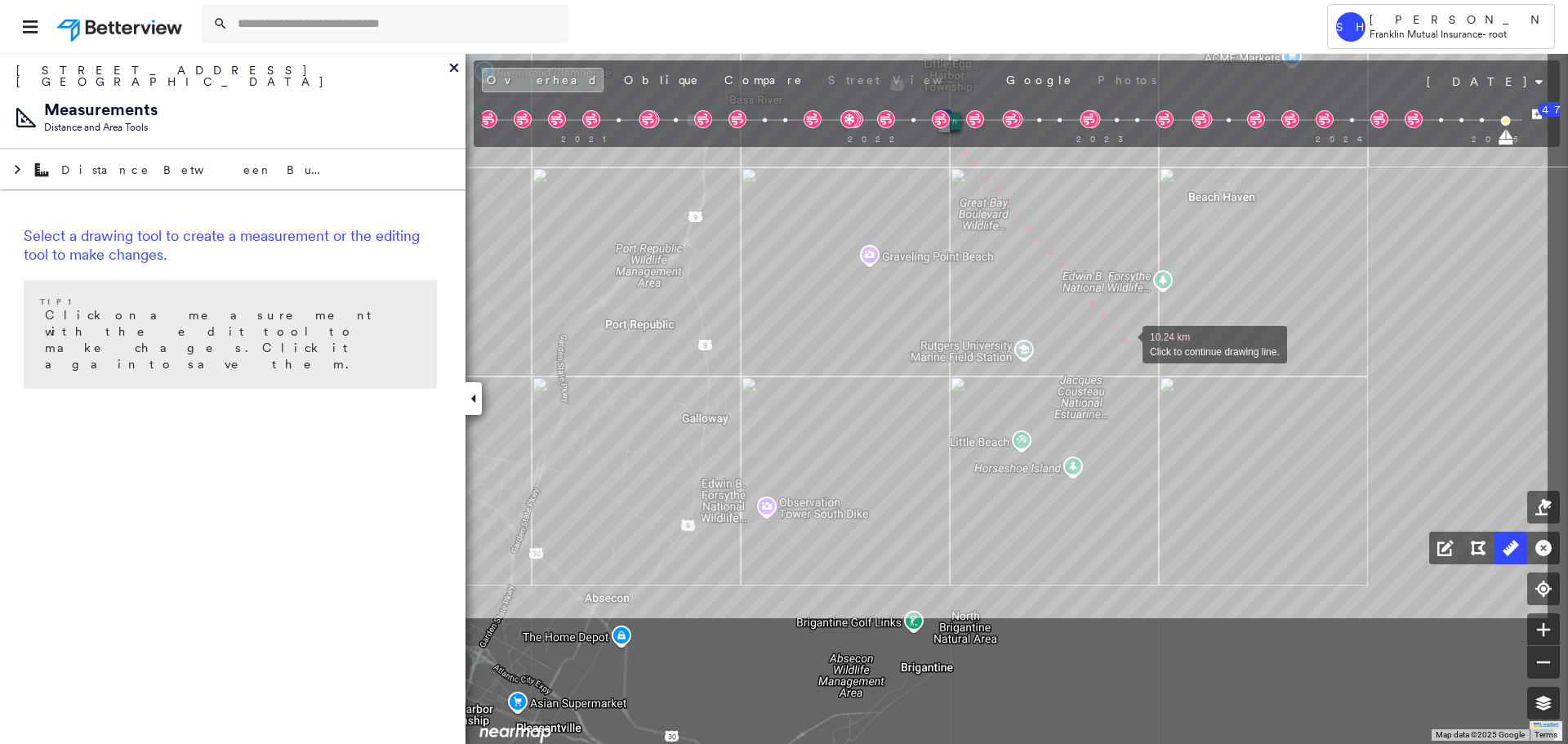 drag, startPoint x: 1241, startPoint y: 448, endPoint x: 1127, endPoint y: 343, distance: 154.9871 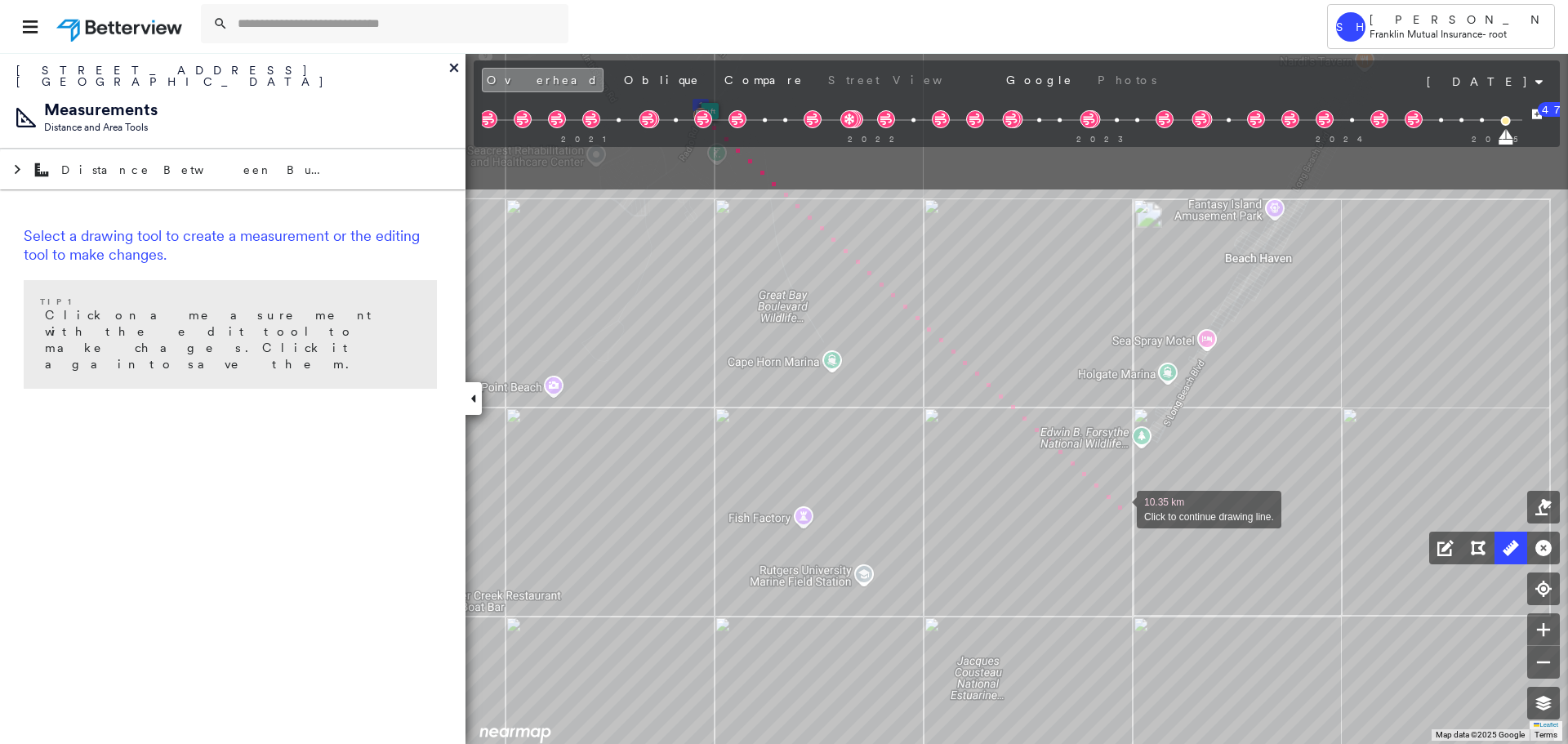 drag, startPoint x: 1172, startPoint y: 330, endPoint x: 1127, endPoint y: 494, distance: 170.06175 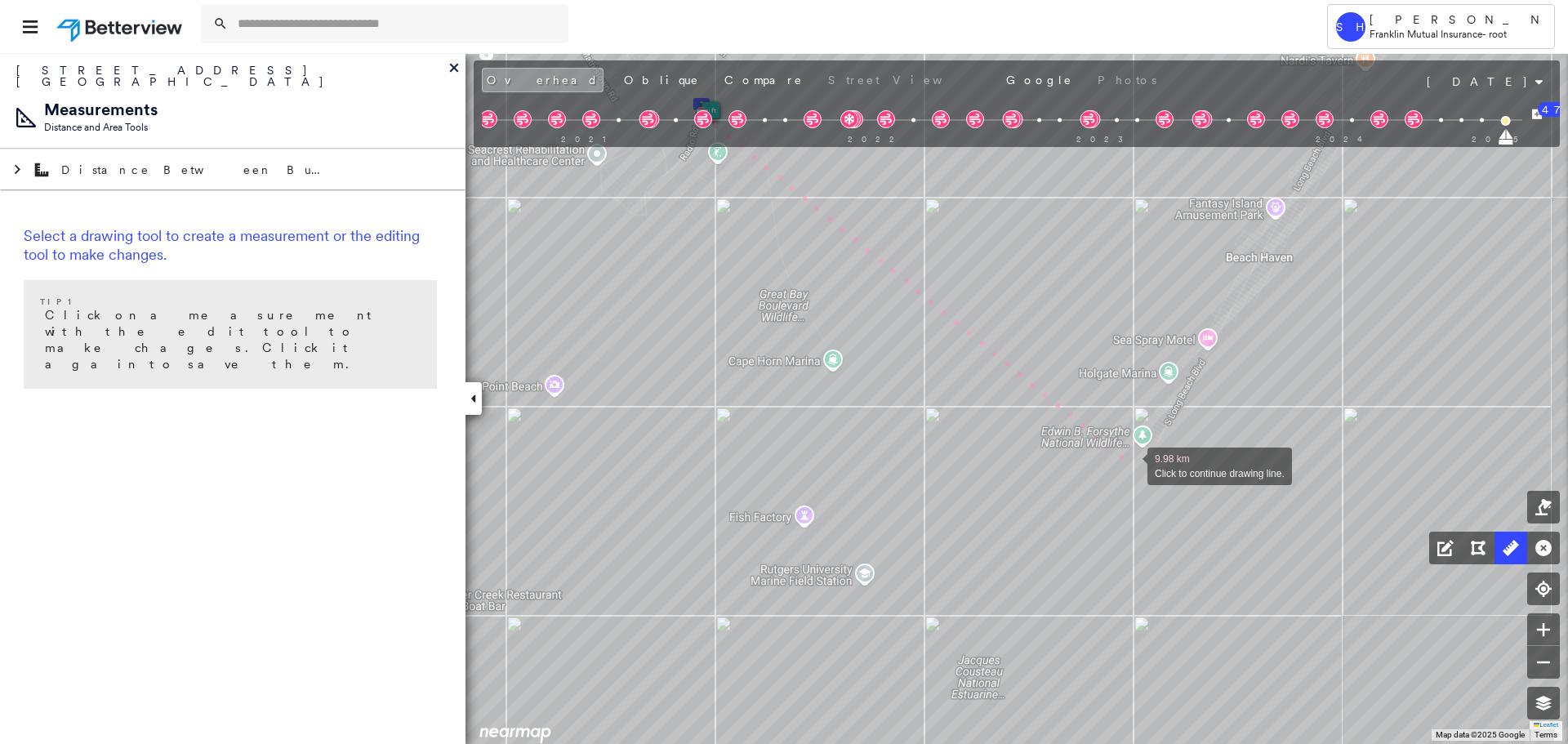 click at bounding box center [1131, 465] 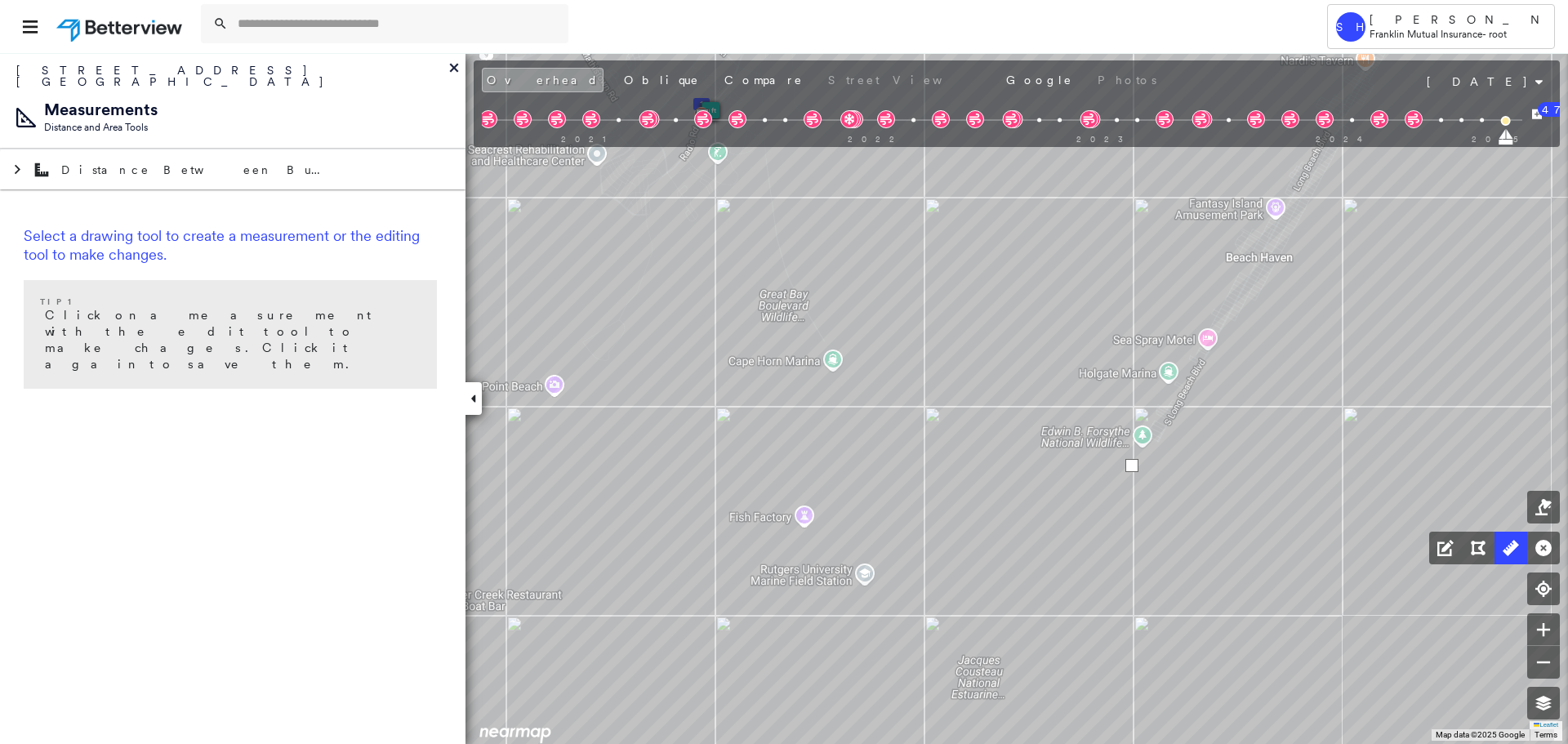 click at bounding box center (1132, 466) 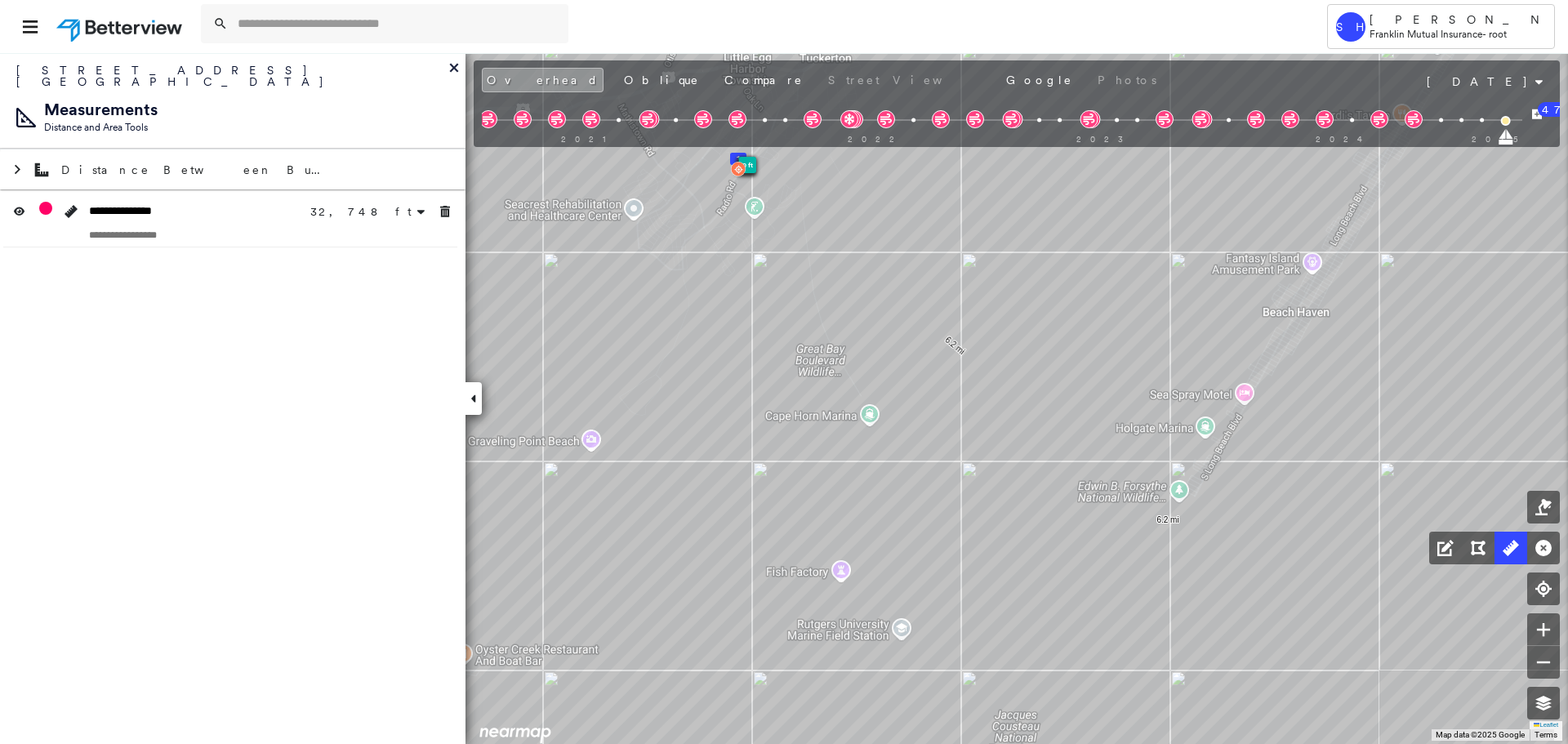 click on "1
0 ft
0 ft
6.2 mi 6.2 mi Click to start drawing line." at bounding box center [-1774, -417] 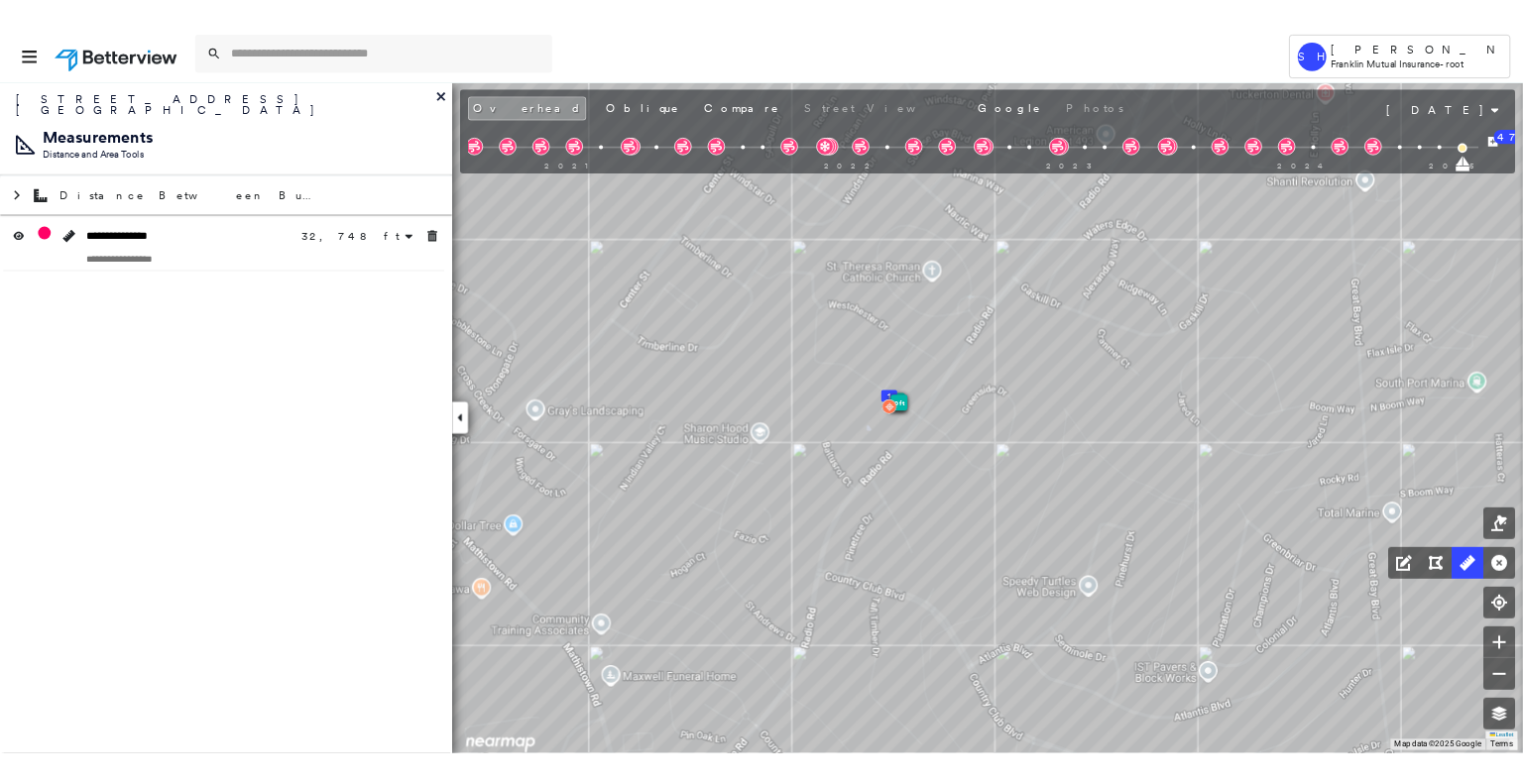 scroll, scrollTop: 0, scrollLeft: 0, axis: both 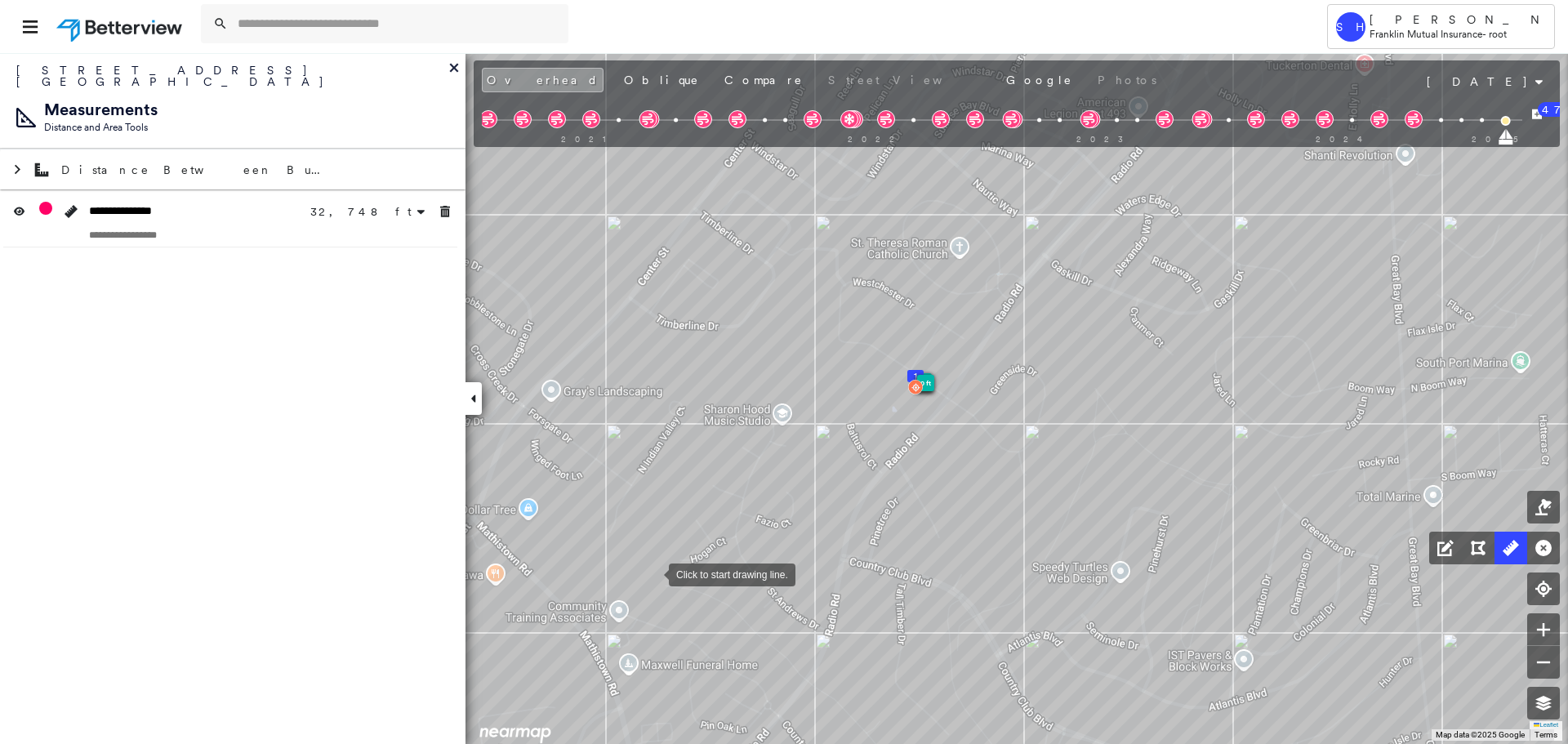 click on "**********" at bounding box center [233, 398] 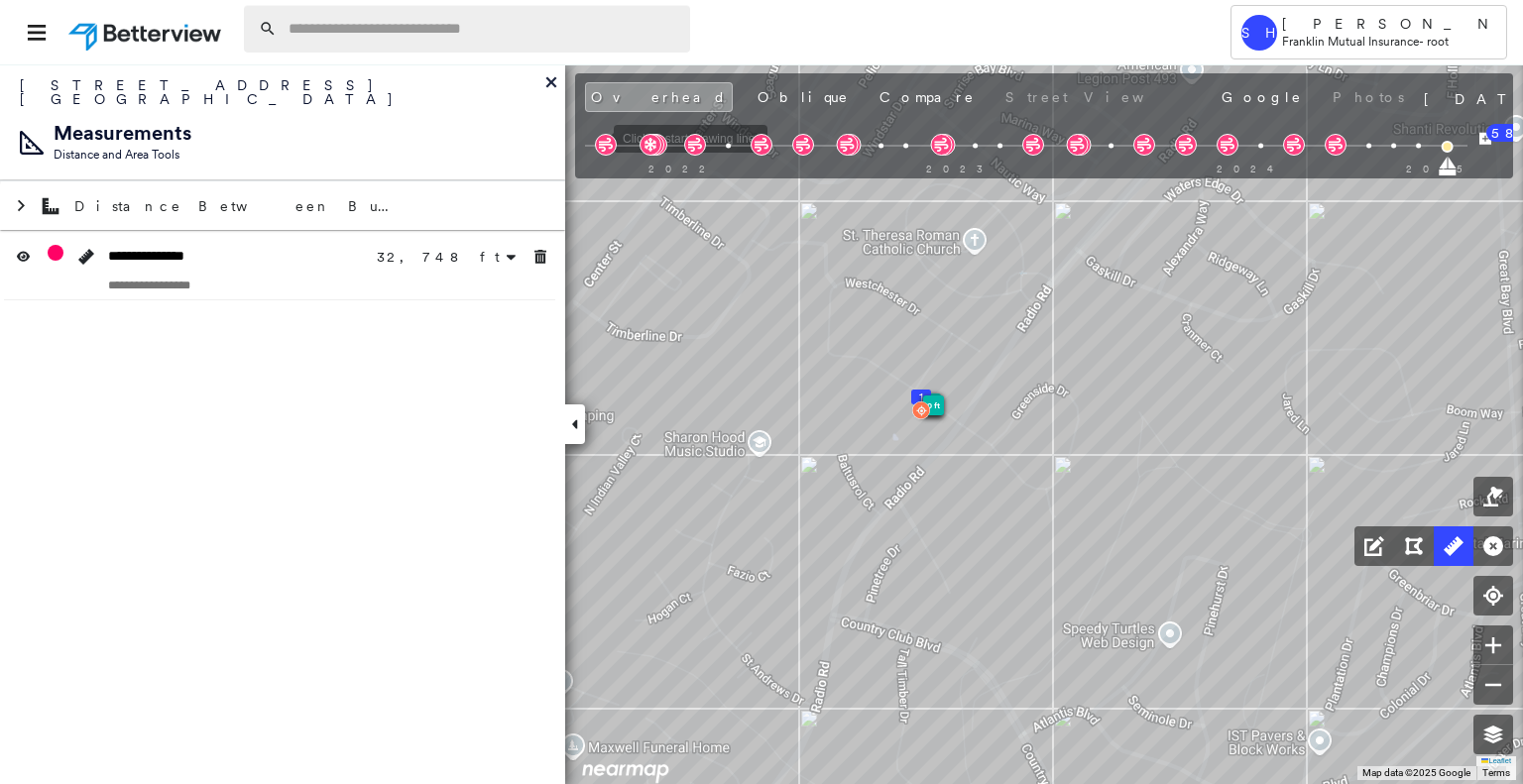 click at bounding box center [483, 29] 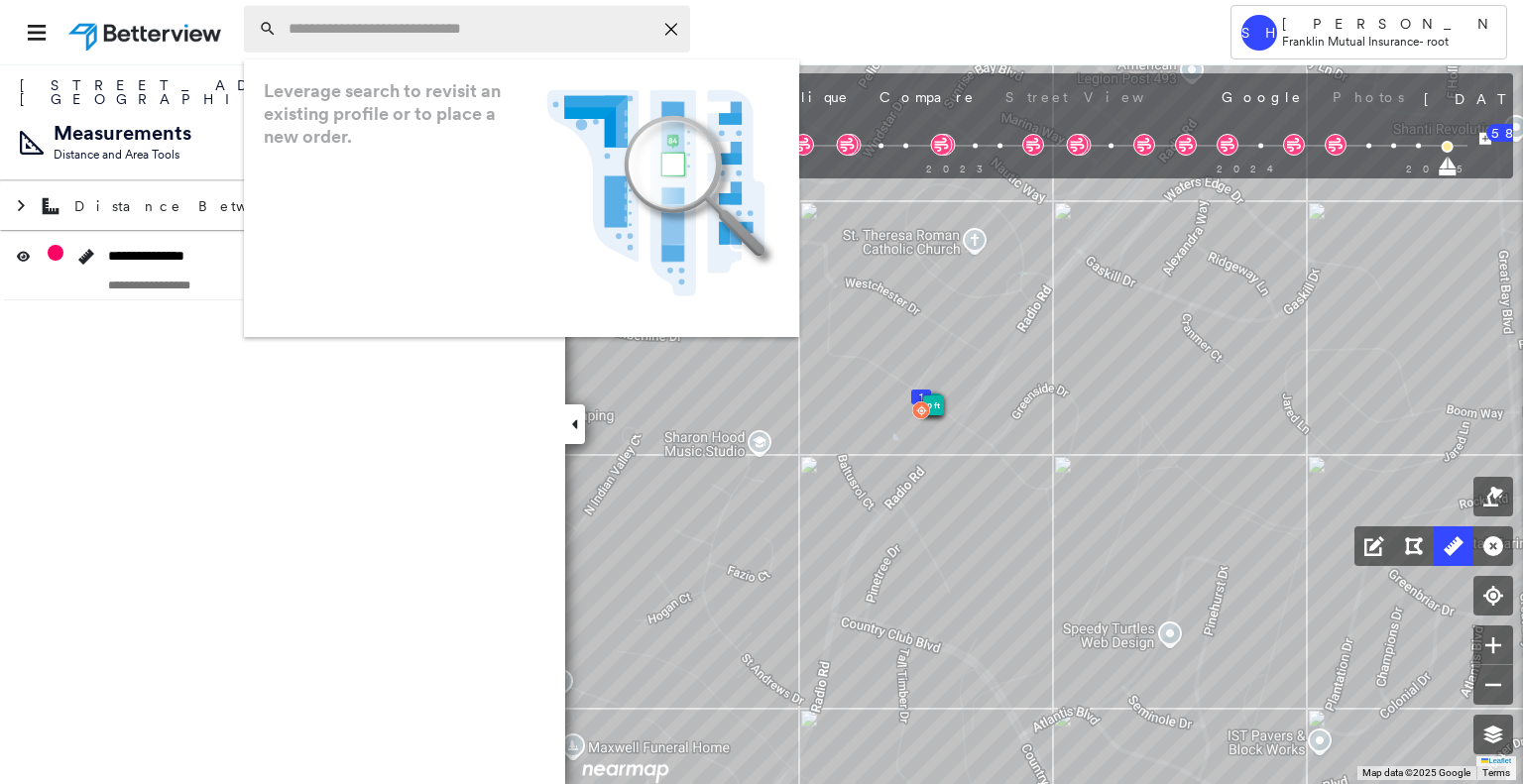 paste on "**********" 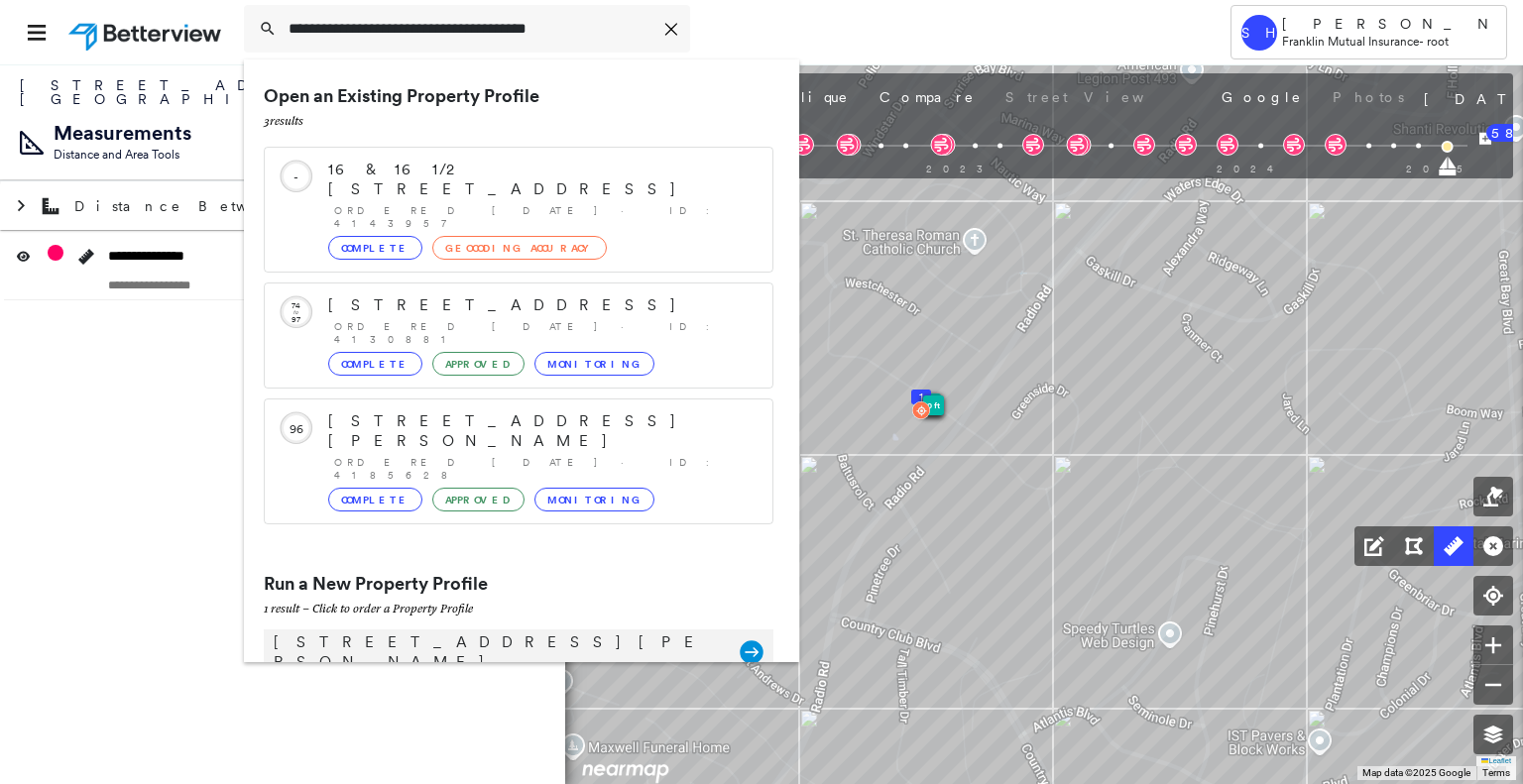 type on "**********" 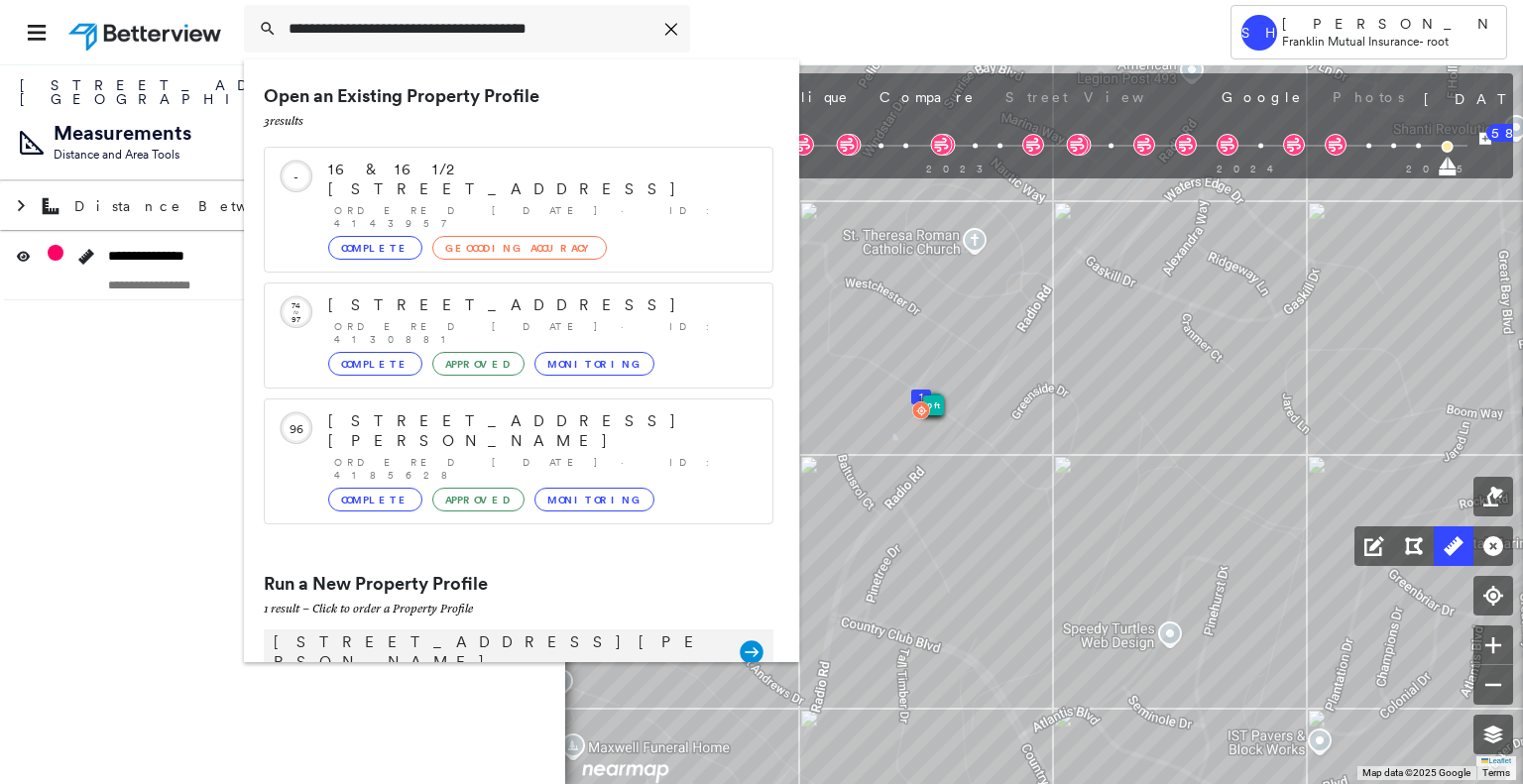 click on "61 Morristown Rd, Gillette, NJ 07933" at bounding box center [497, 652] 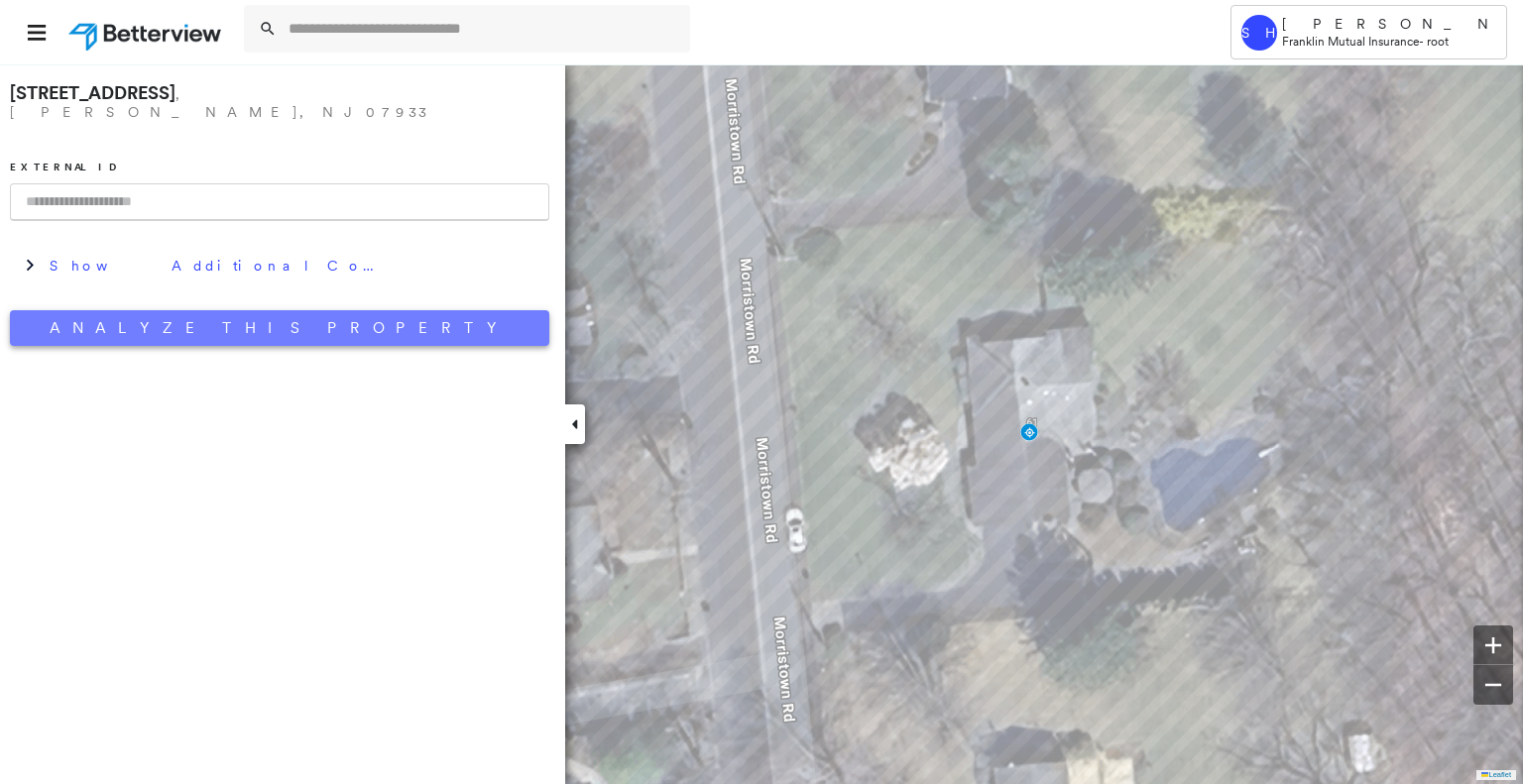 click on "Analyze This Property" at bounding box center [280, 328] 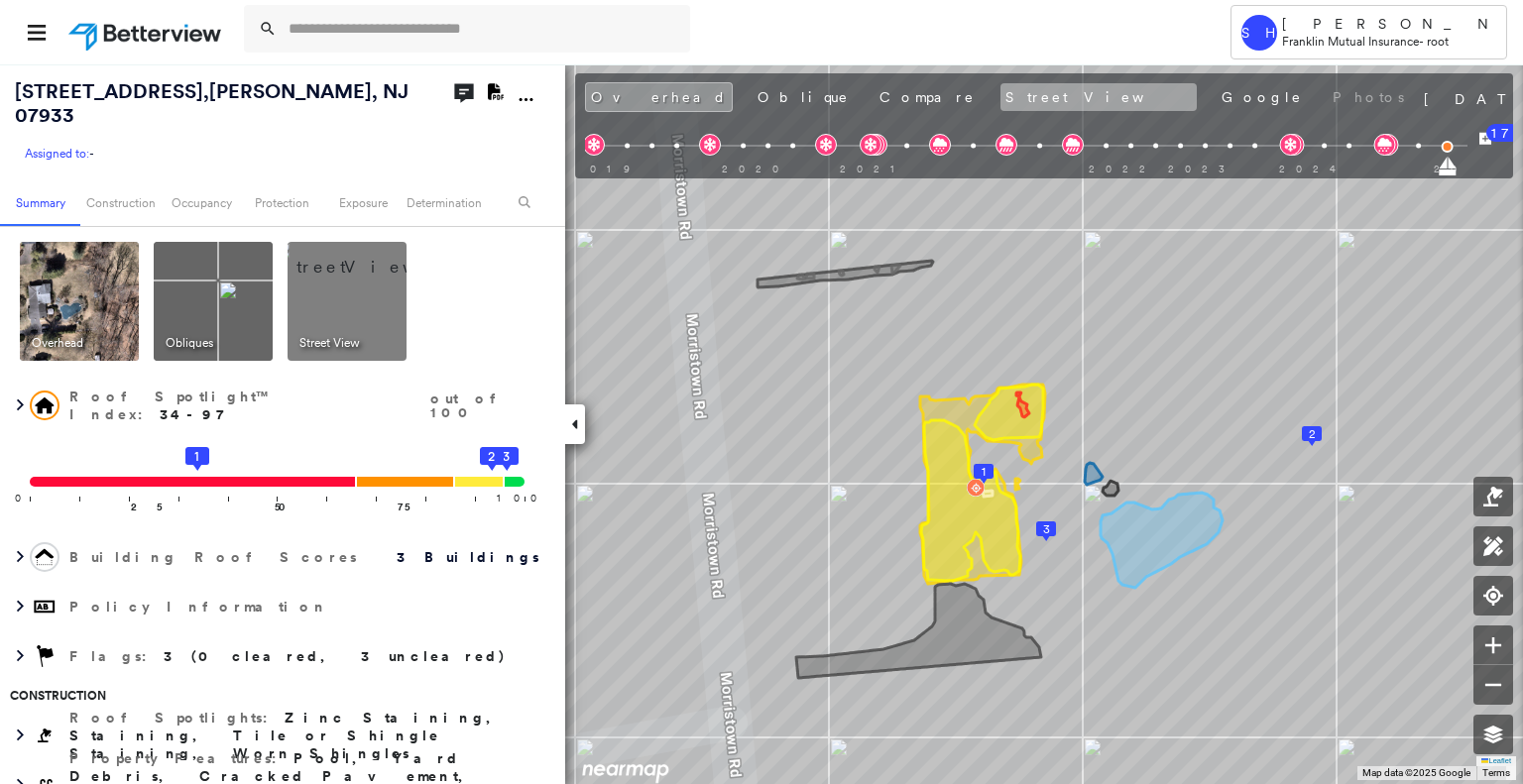 click on "Street View" at bounding box center [1099, 97] 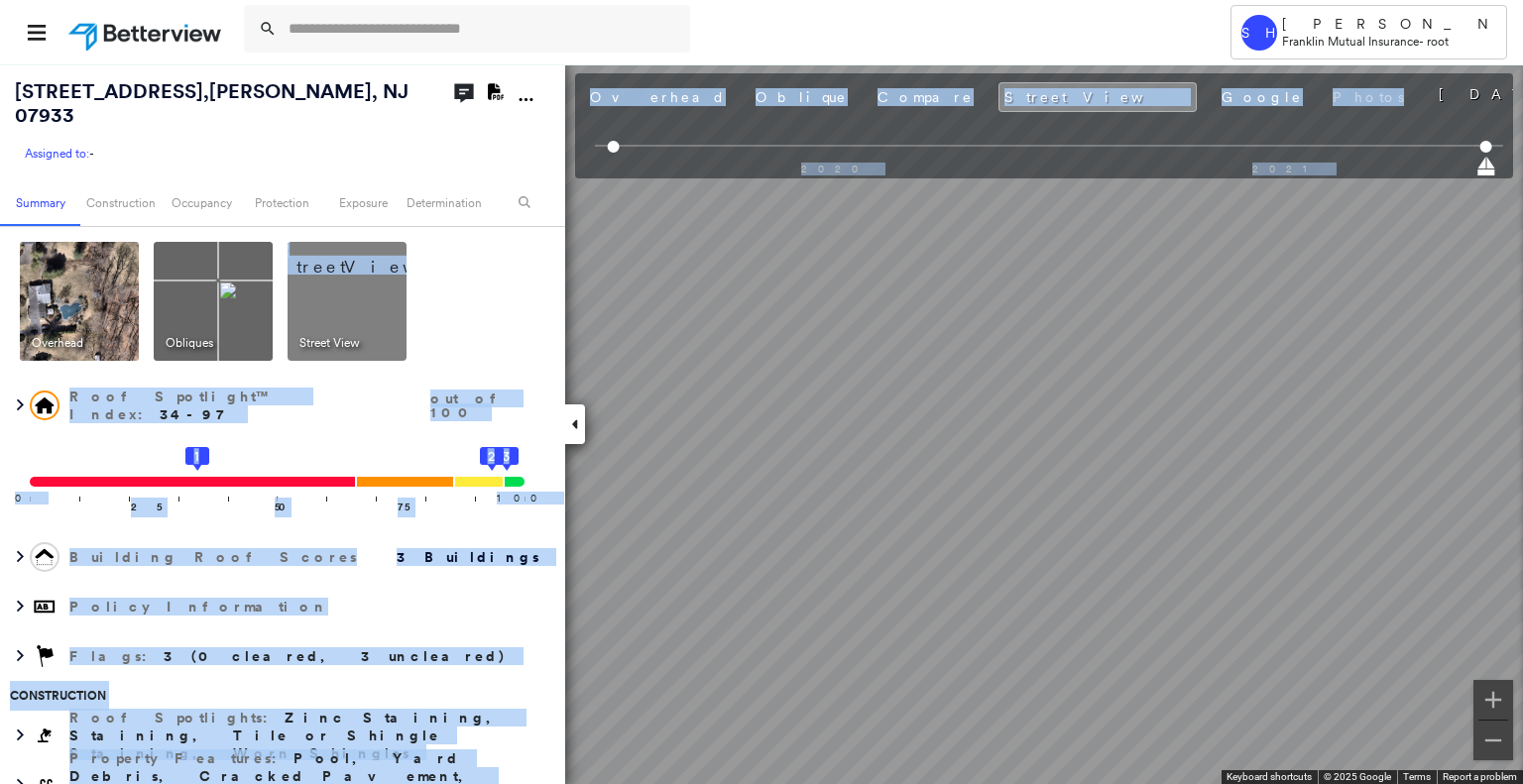click on "61  Morristown Rd ,  Gillette, NJ 07933 Assigned to:  - Assigned to:  - Assigned to:  - Open Comments Download PDF Report Summary Construction Occupancy Protection Exposure Determination Overhead Obliques Street View Roof Spotlight™ Index :  34-97 out of 100 0 100 25 50 1 75 3 2 Building Roof Scores 3 Buildings Policy Information Flags :  3 (0 cleared, 3 uncleared) Construction Roof Spotlights :  Zinc Staining, Staining, Tile or Shingle Staining, Worn Shingles Property Features :  Pool, Yard Debris, Cracked Pavement, Asphalt, Significantly Stained Pavement Roof Size & Shape :  3 buildings  BuildZoom - Building Permit Data and Analysis Occupancy Place Detail Protection Exposure FEMA Risk Index Wind Additional Perils Tree Fall Risk:  Present   Determination Flags :  3 (0 cleared, 3 uncleared) Uncleared Flags (3) Cleared Flags  (0) LOW Low Priority Flagged 07/10/25 Clear Pool Flagged 07/10/25 Clear Critical Priority Flagged 07/10/25 Clear Action Taken New Entry History Quote/New Business Terms & Conditions 17" at bounding box center (762, 423) 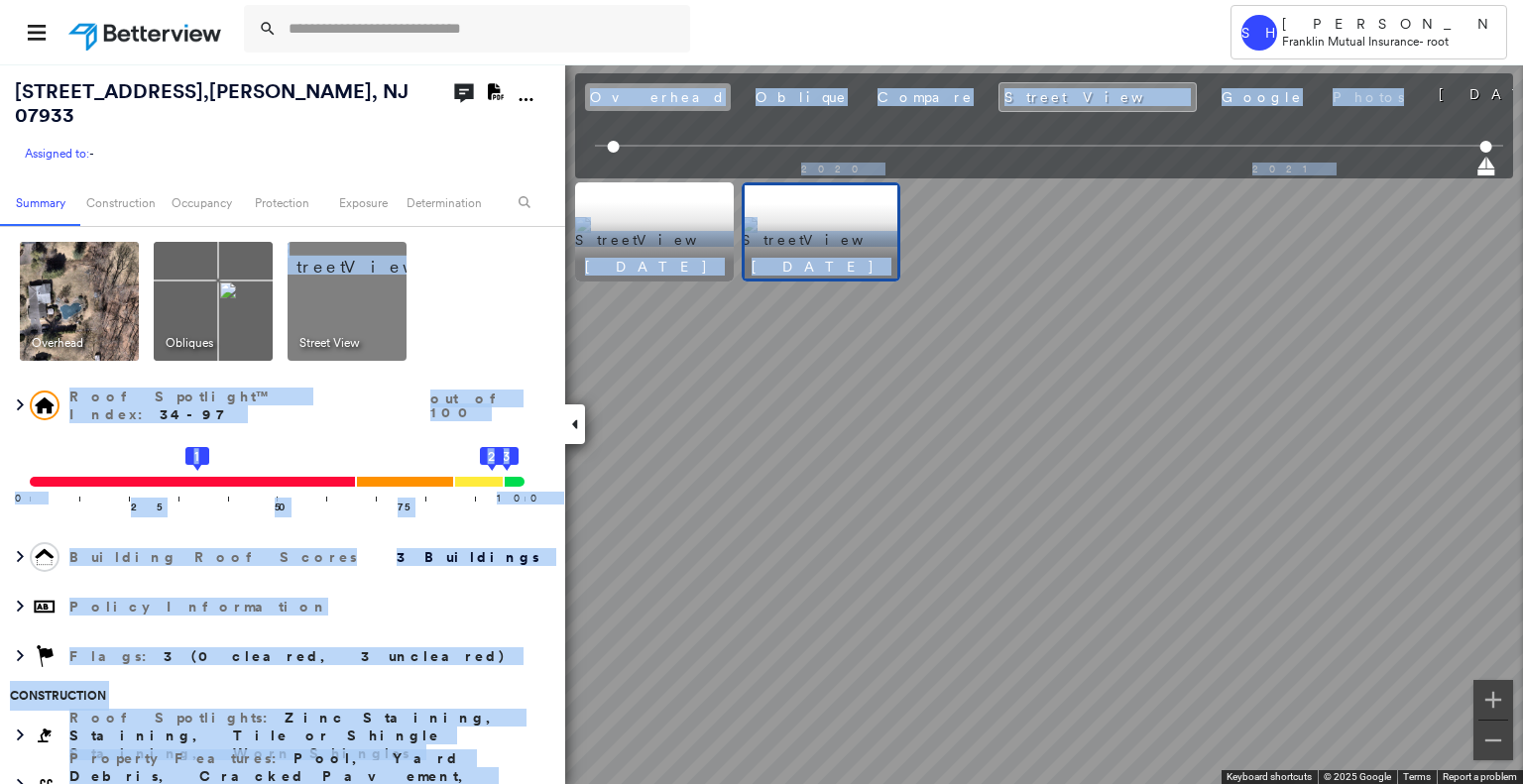 click on "Overhead" at bounding box center (657, 97) 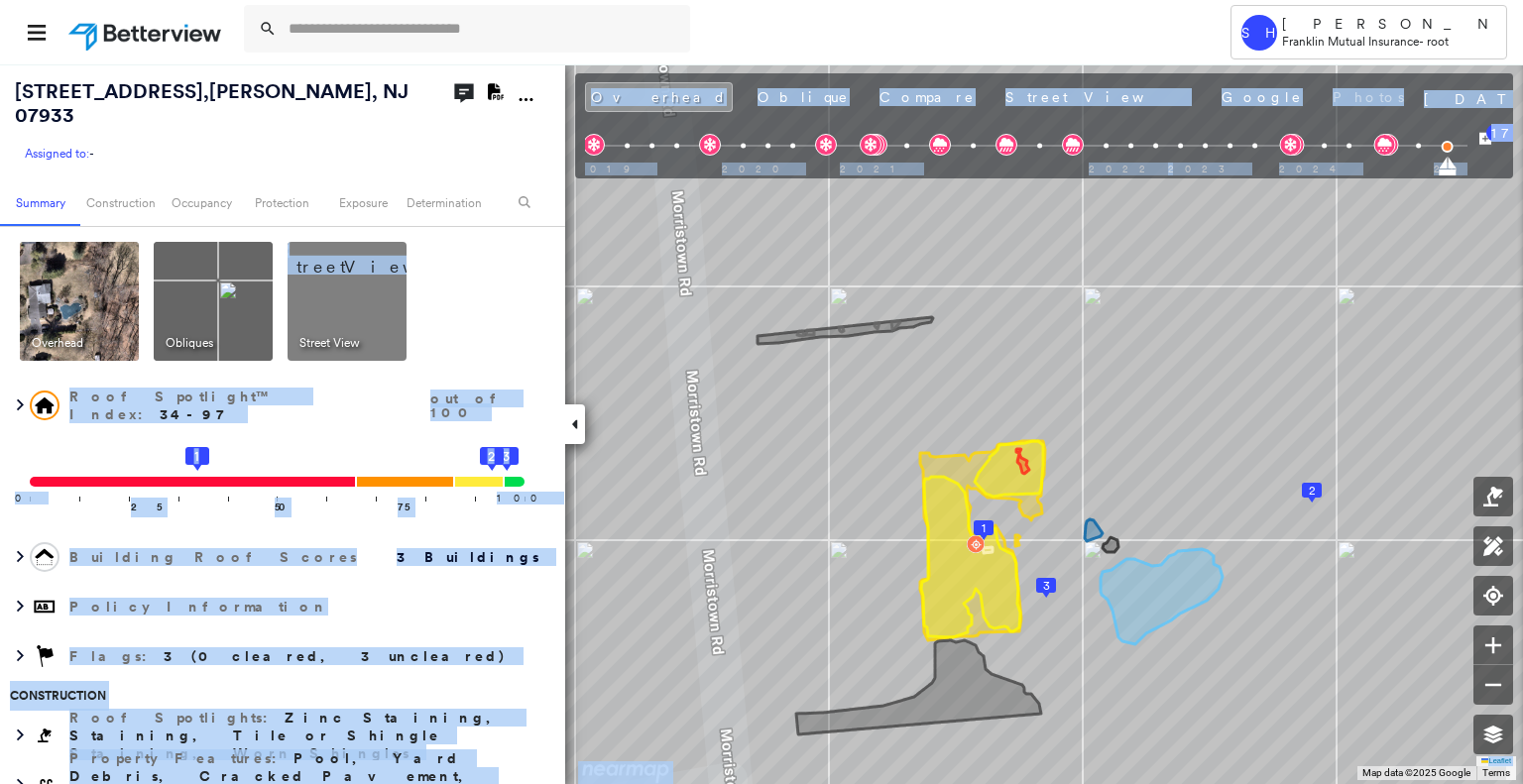 click on "Overhead Obliques Street View" at bounding box center [280, 301] 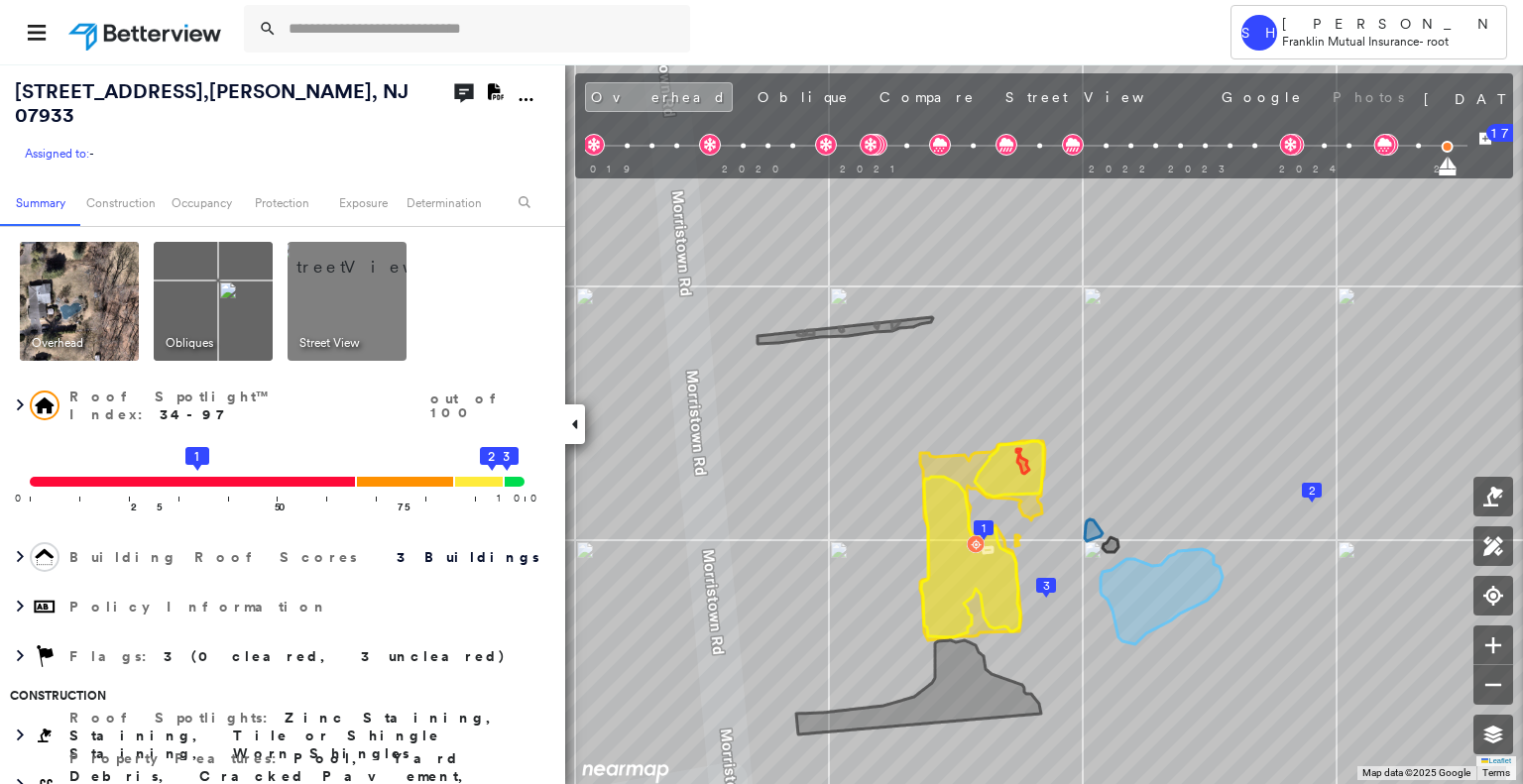 click on "61  Morristown Rd ,  Gillette, NJ 07933 Assigned to:  - Assigned to:  - Assigned to:  - Open Comments Download PDF Report" at bounding box center [283, 121] 